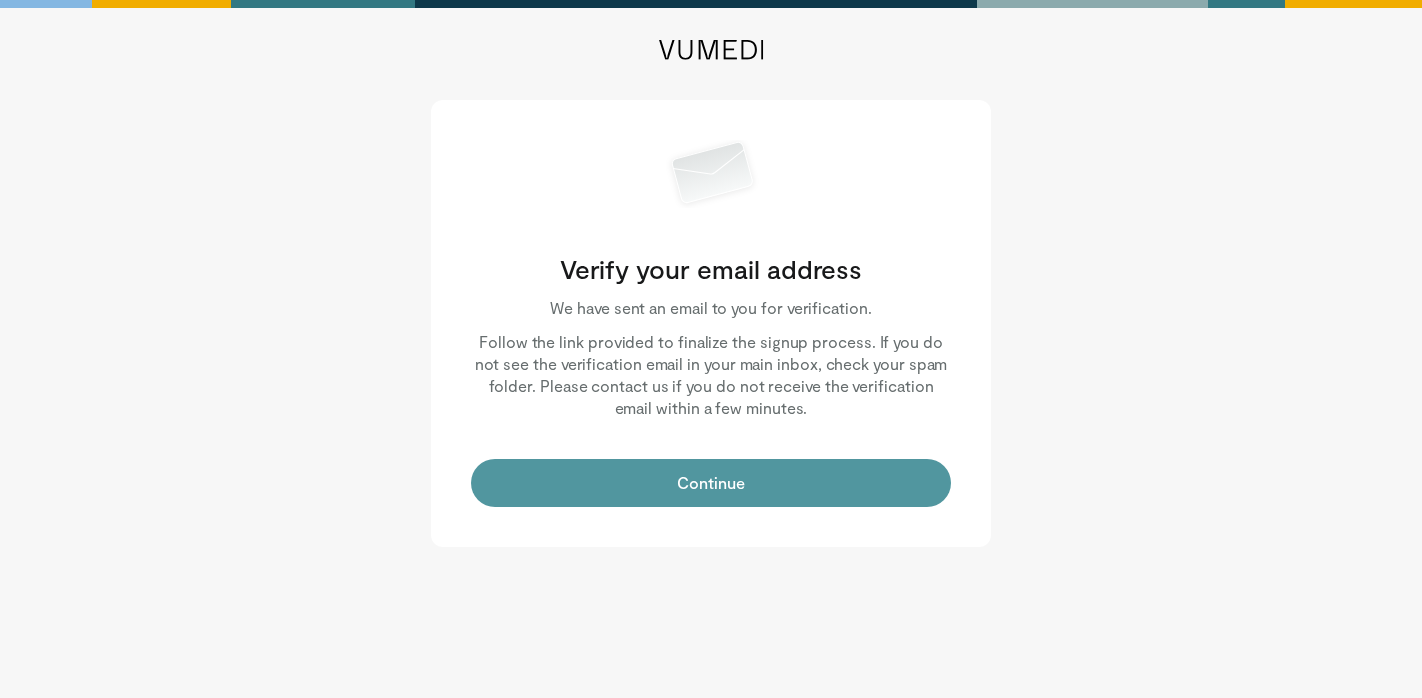 scroll, scrollTop: 0, scrollLeft: 0, axis: both 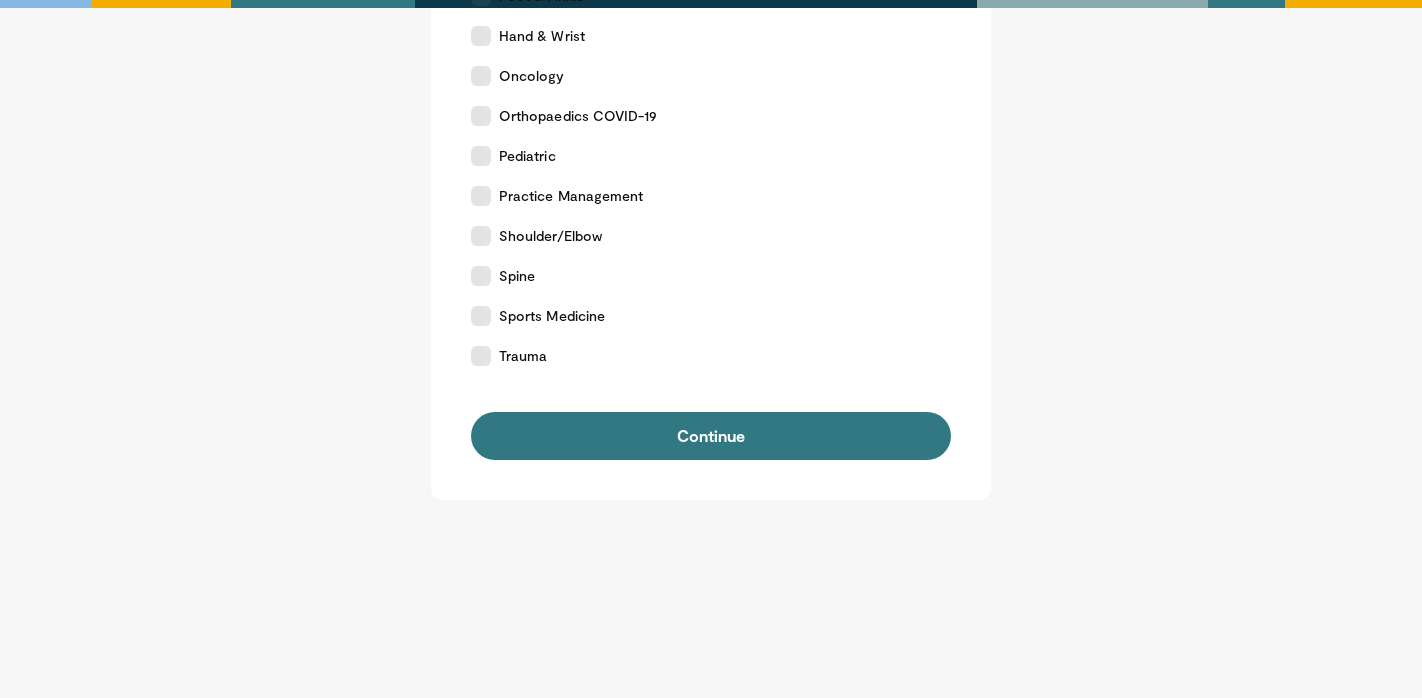 click on "Tell us about yourself
Please select your position
Surgeon
Allied Health Professional
Advanced Practice Provider (APP)
Medical Student
Industry Representative
Practice specialty
Select all
Deselect all
Adult Reconstruction
Business
Foot & Ankle
Hand & Wrist
Oncology" at bounding box center (711, 4) 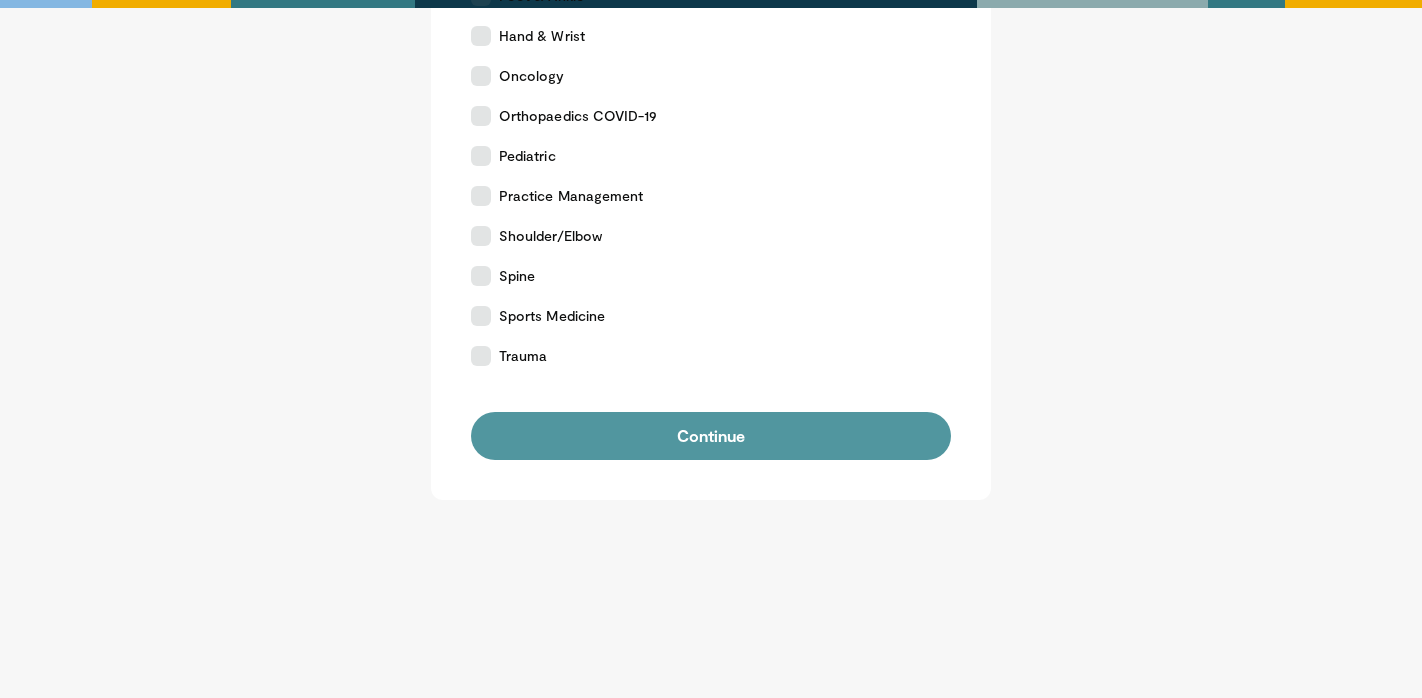 click on "Continue" at bounding box center (711, 436) 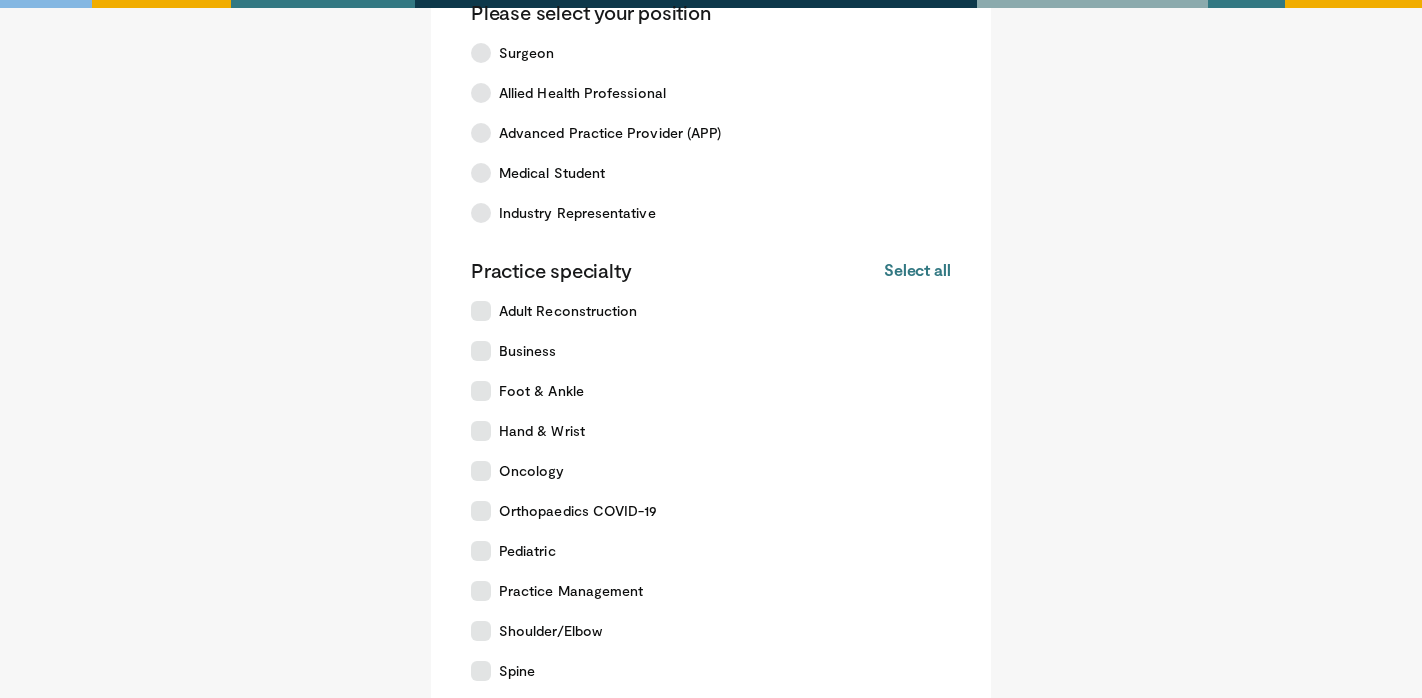 scroll, scrollTop: 540, scrollLeft: 0, axis: vertical 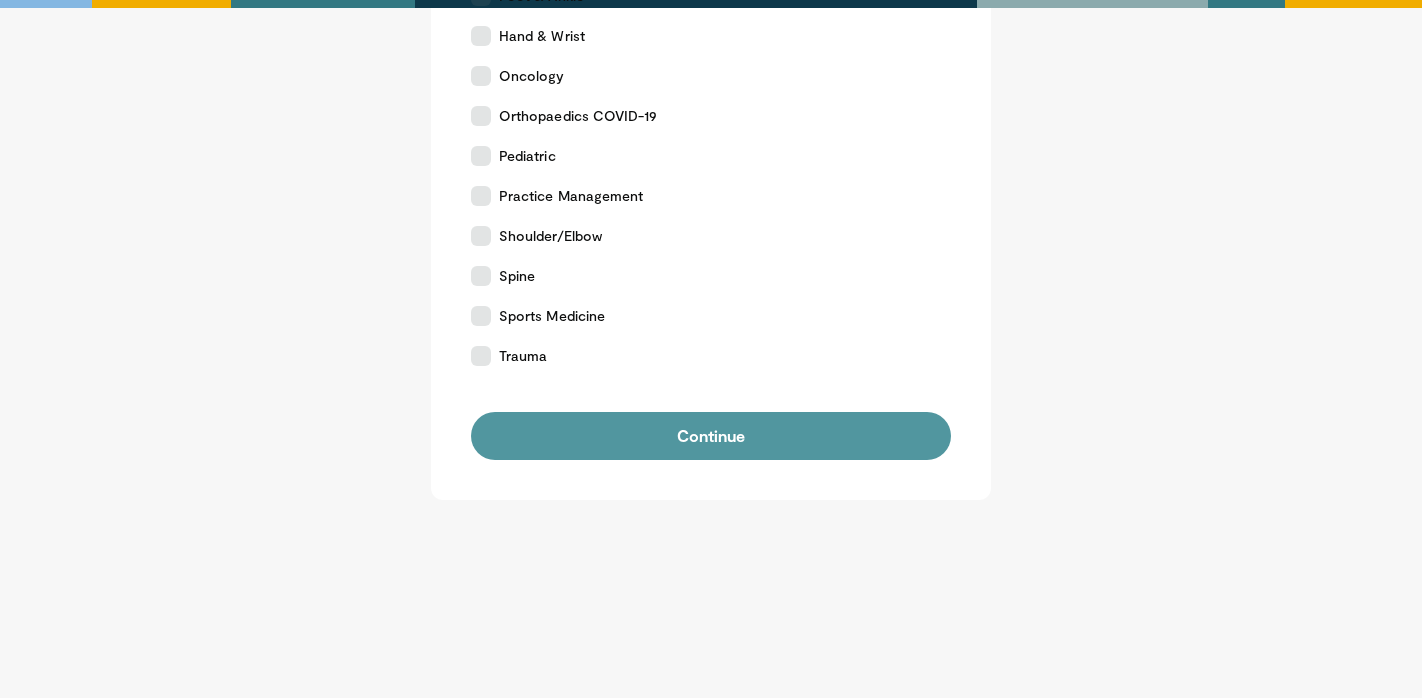 click on "Continue" at bounding box center [711, 436] 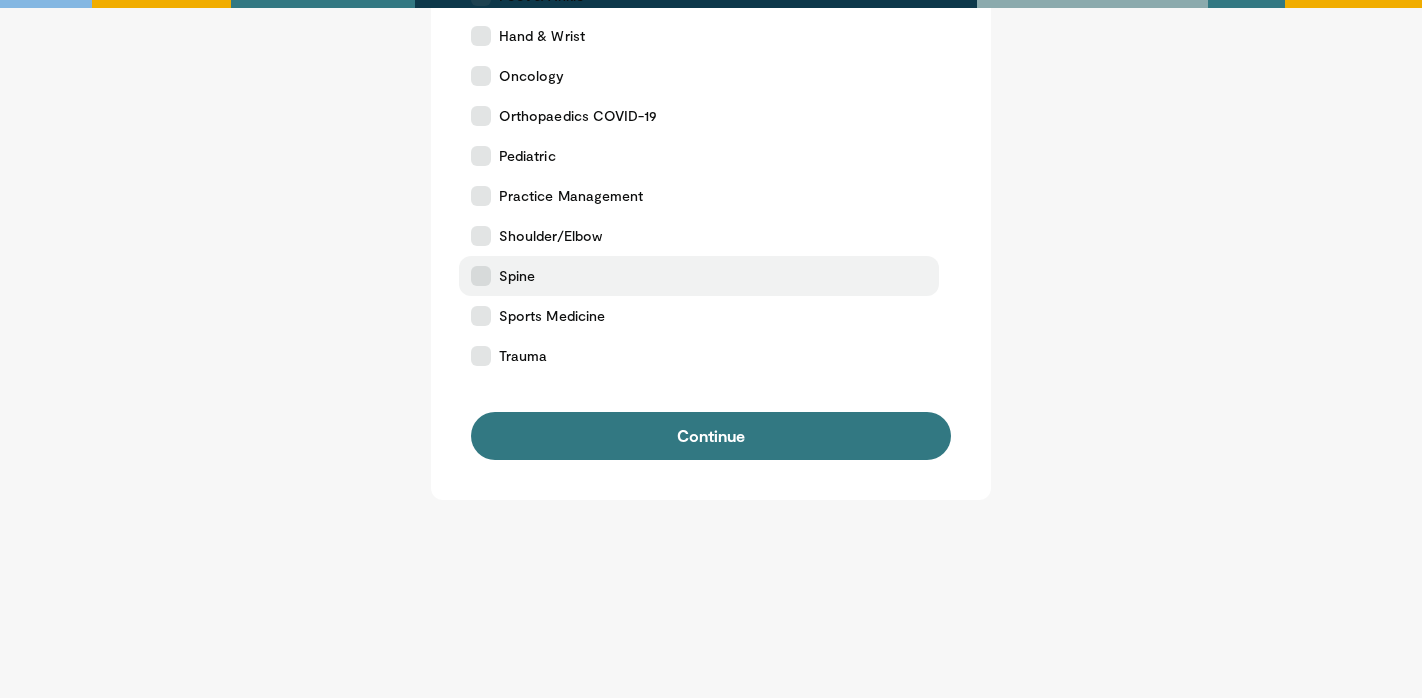 click on "Spine" at bounding box center [699, 276] 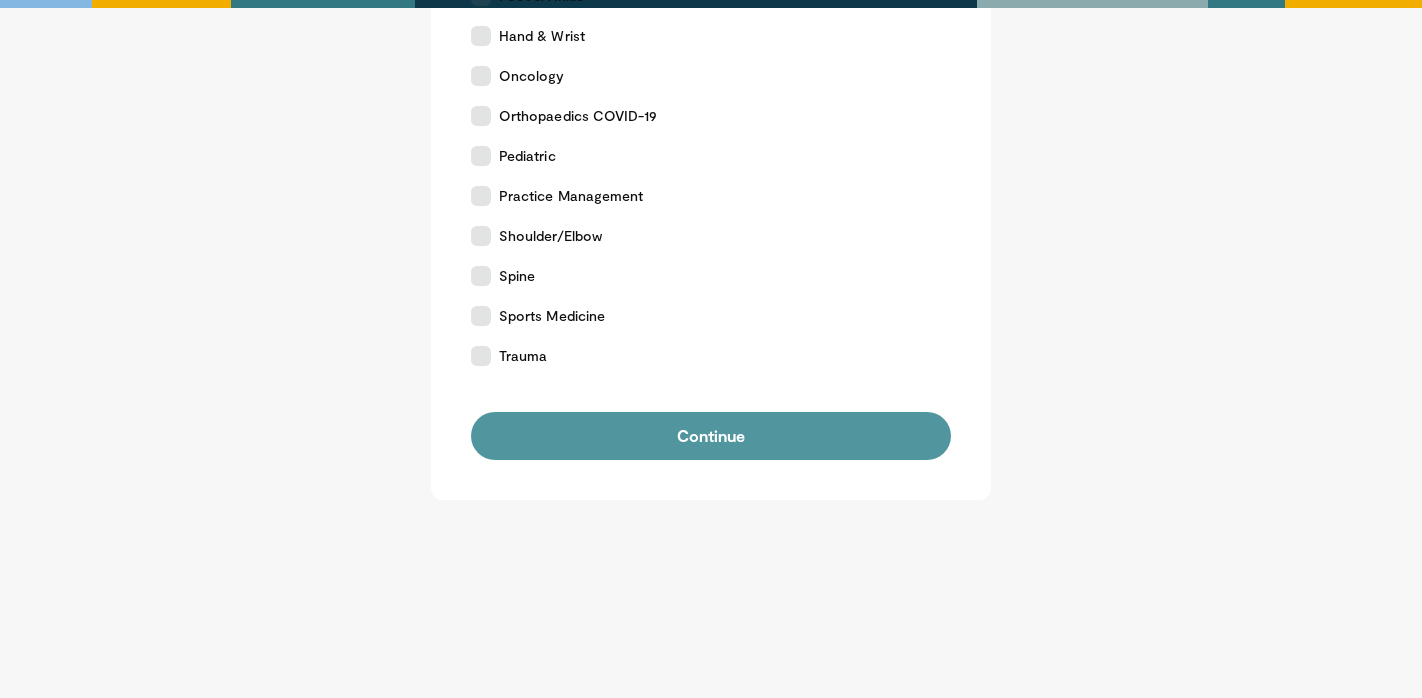 click on "Continue" at bounding box center (711, 436) 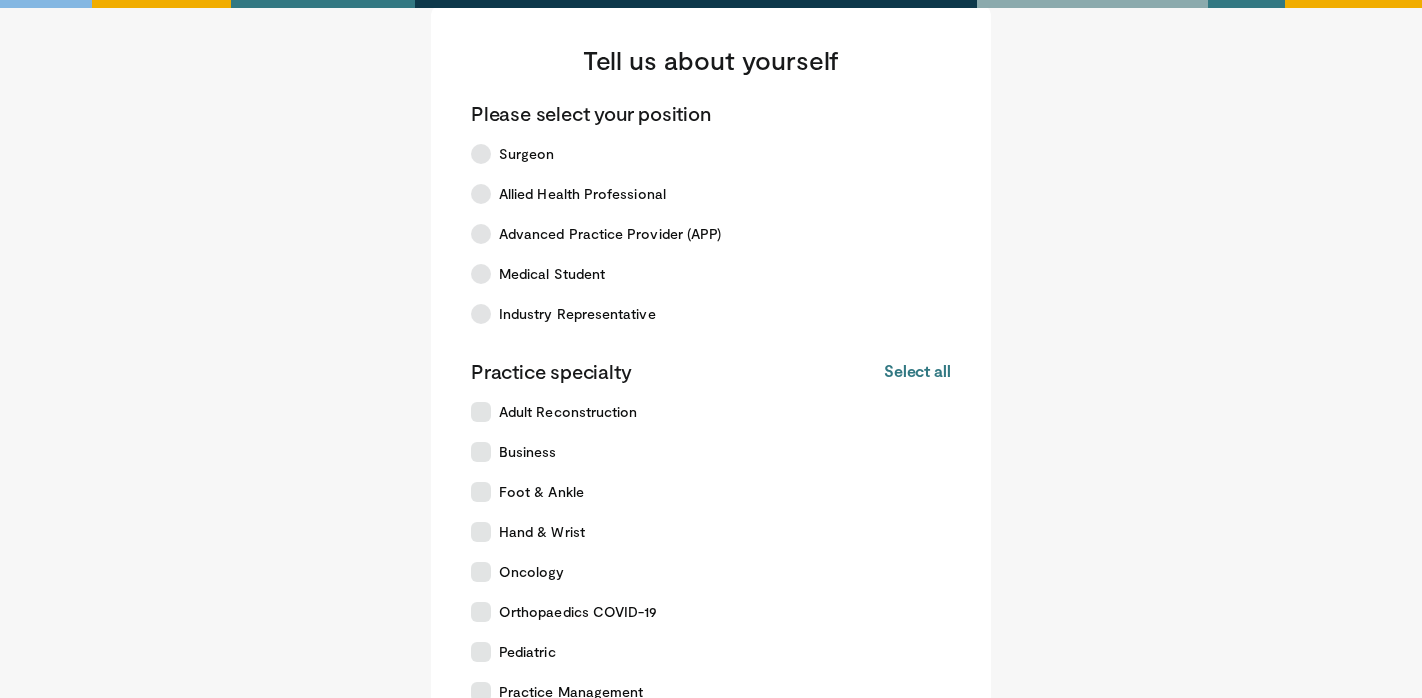 scroll, scrollTop: 0, scrollLeft: 0, axis: both 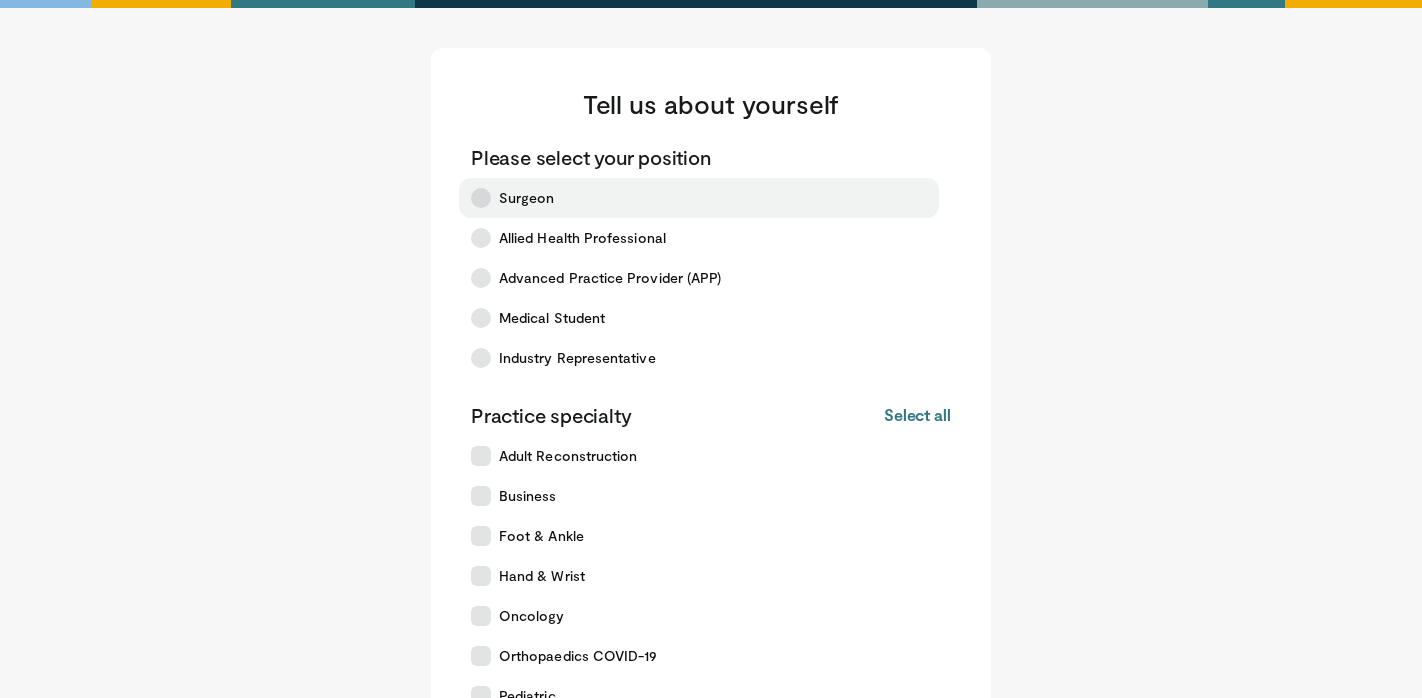 click on "Surgeon" at bounding box center (527, 198) 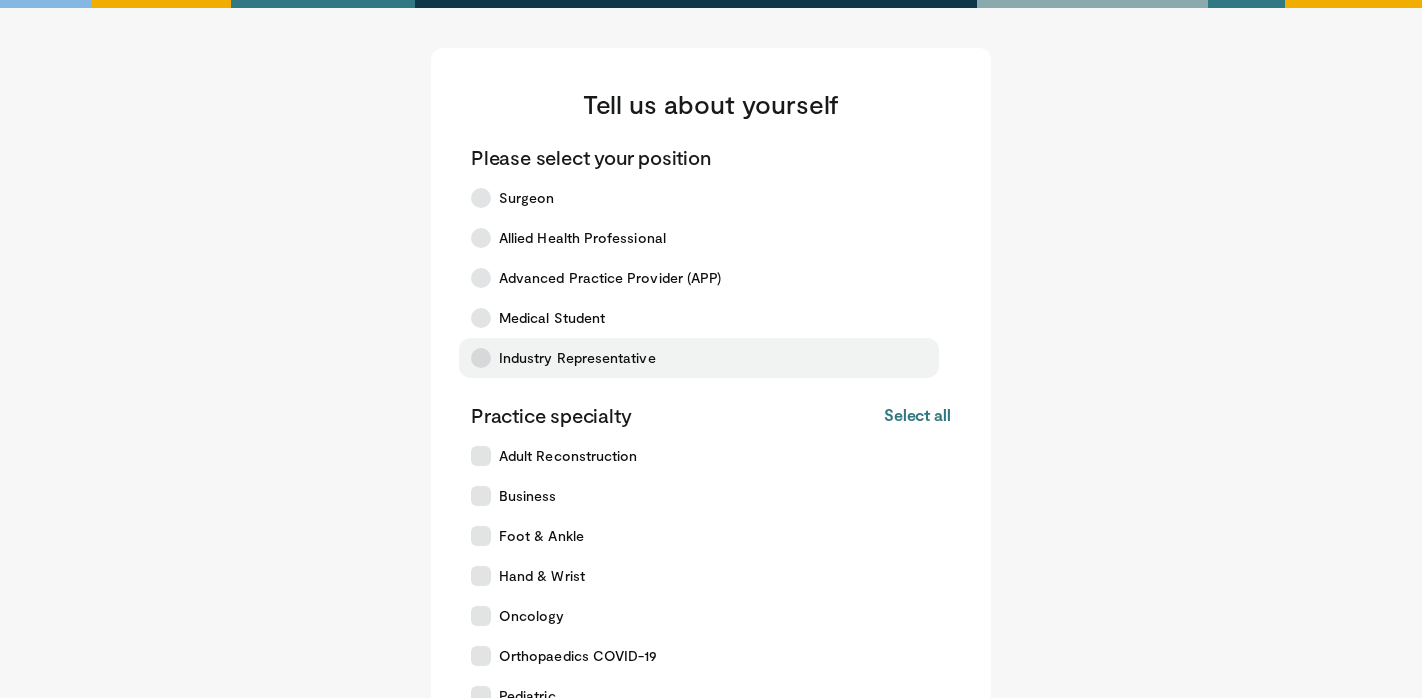 scroll, scrollTop: 540, scrollLeft: 0, axis: vertical 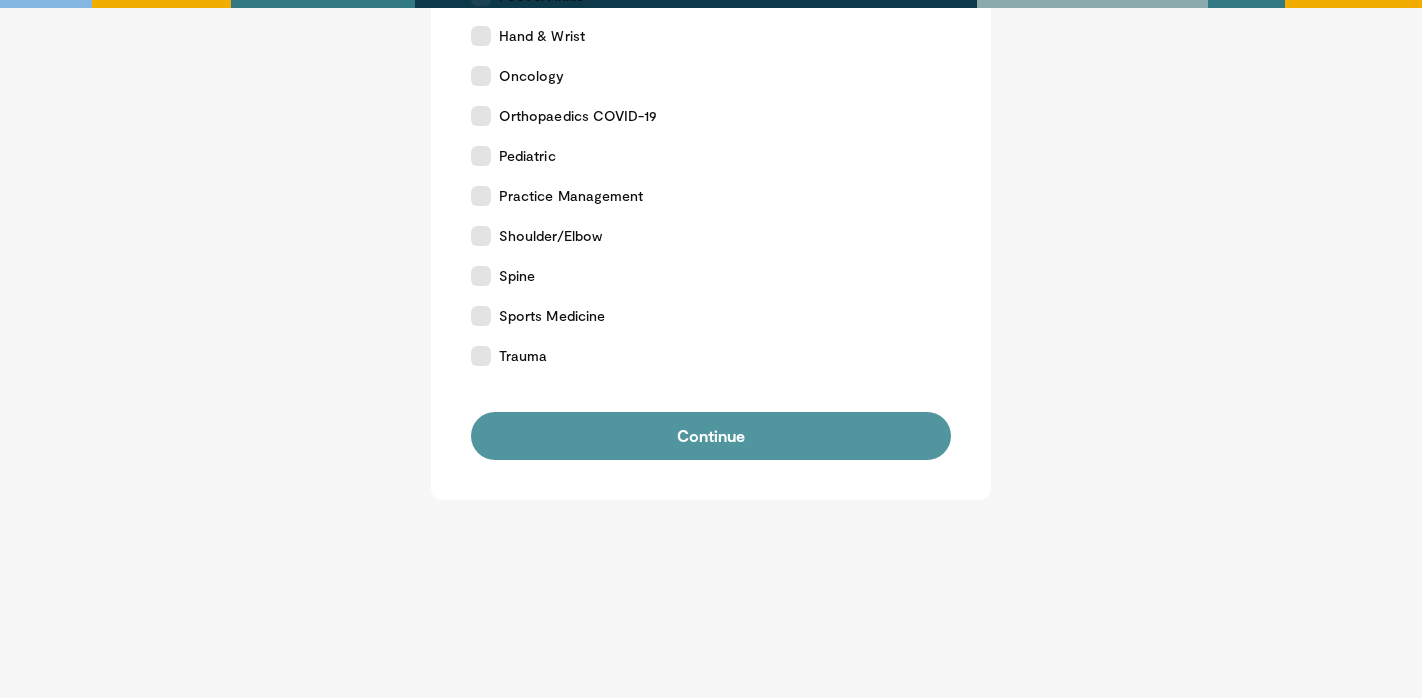 click on "Continue" at bounding box center (711, 436) 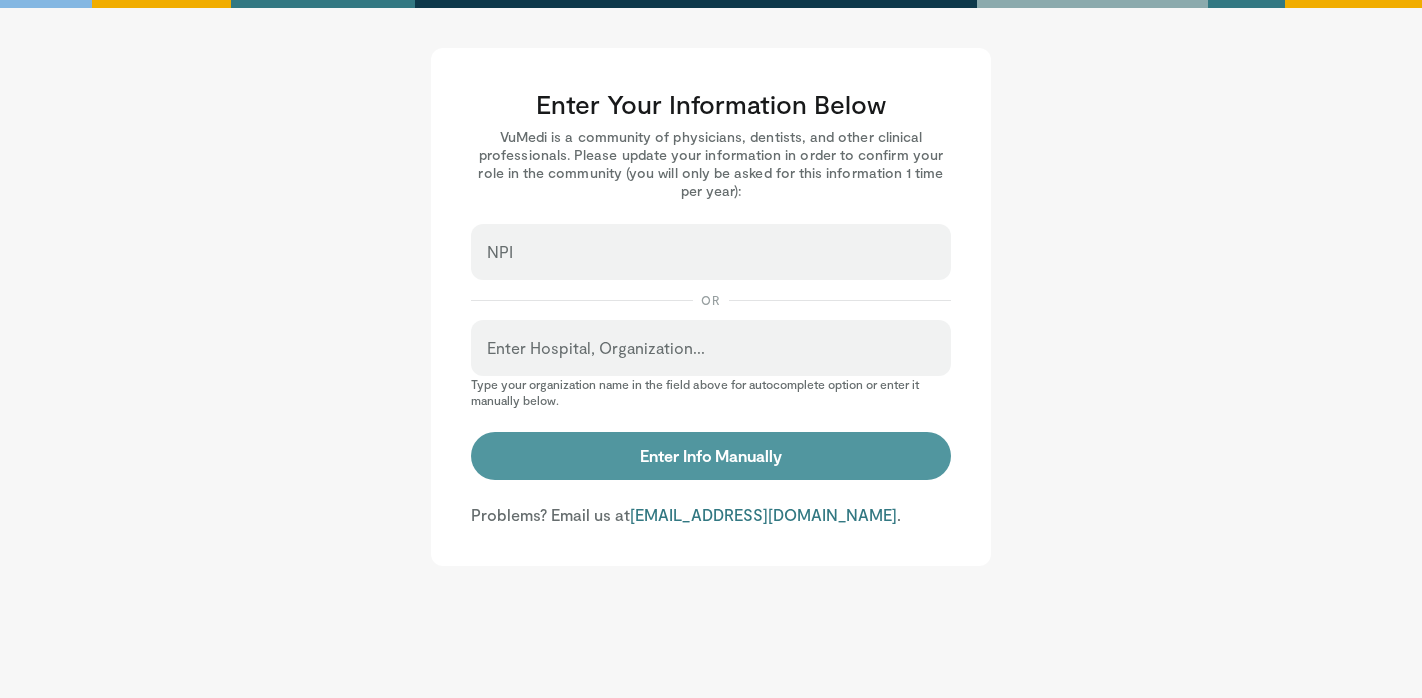 scroll, scrollTop: 0, scrollLeft: 0, axis: both 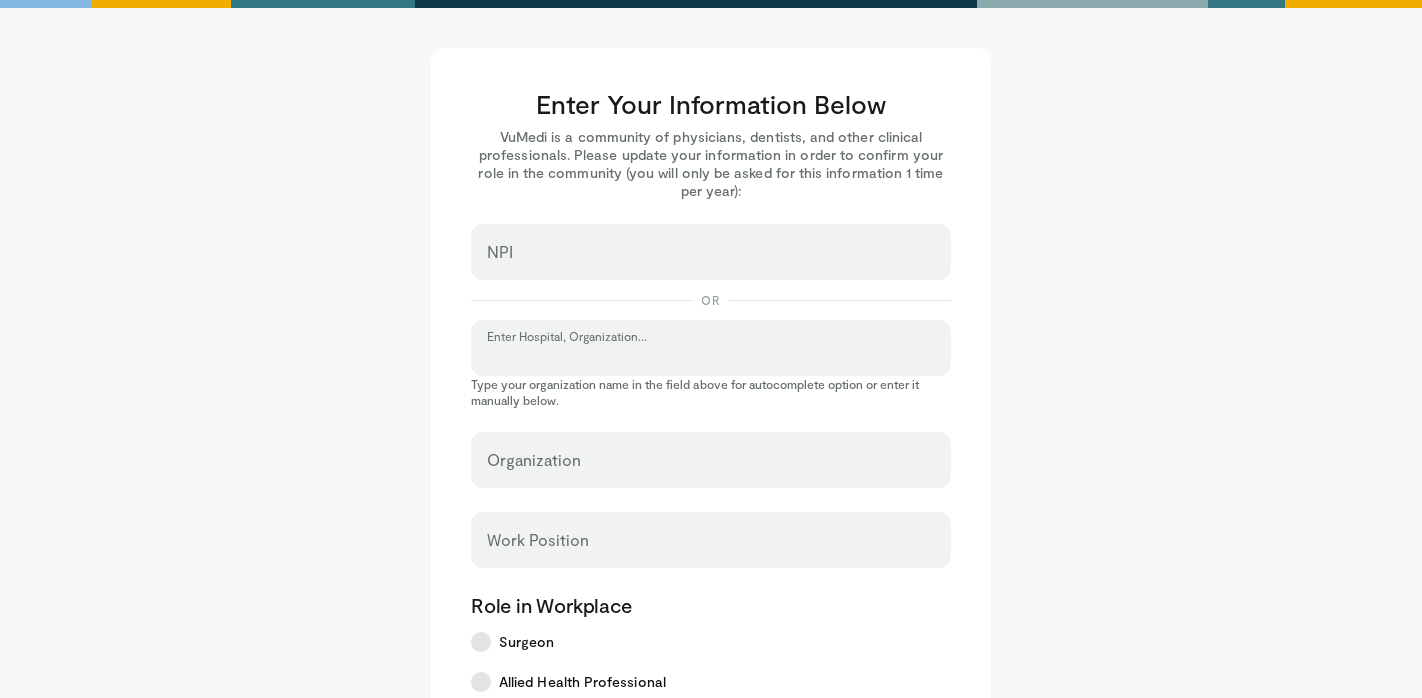 click on "Enter Hospital, Organization..." at bounding box center [711, 357] 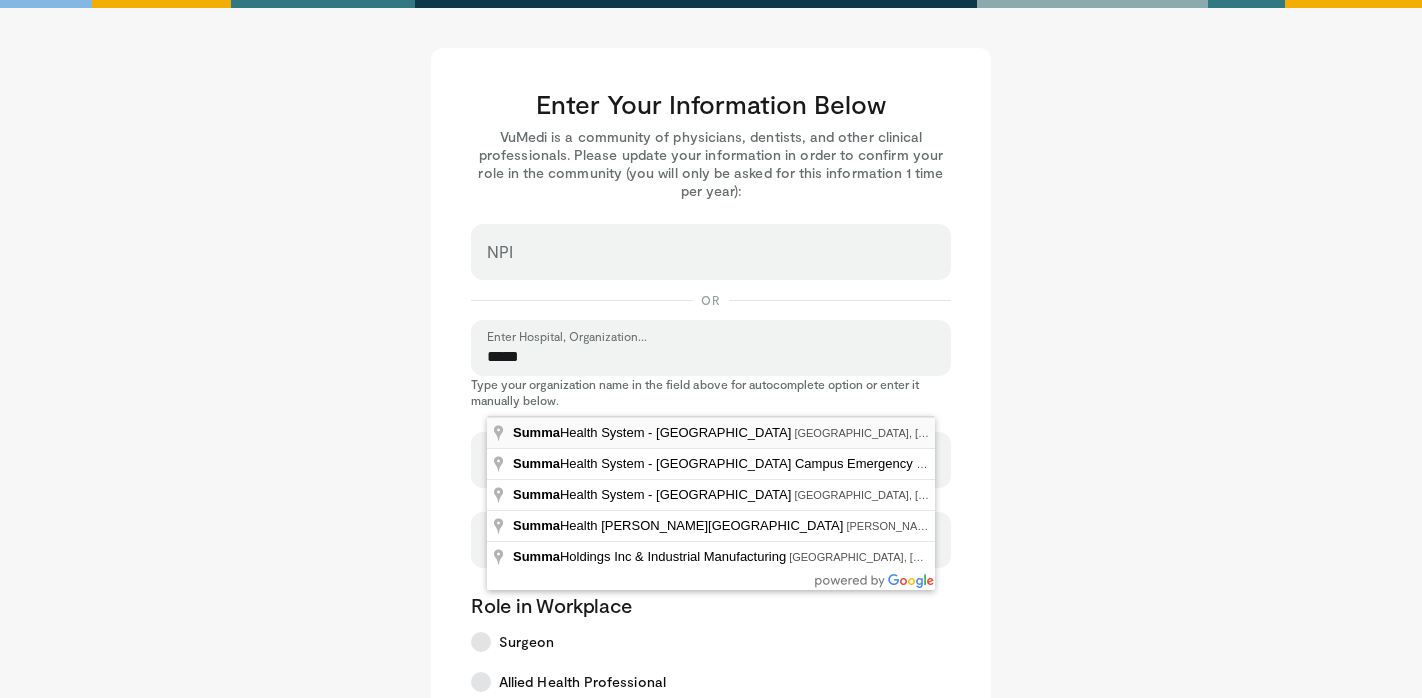 type on "**********" 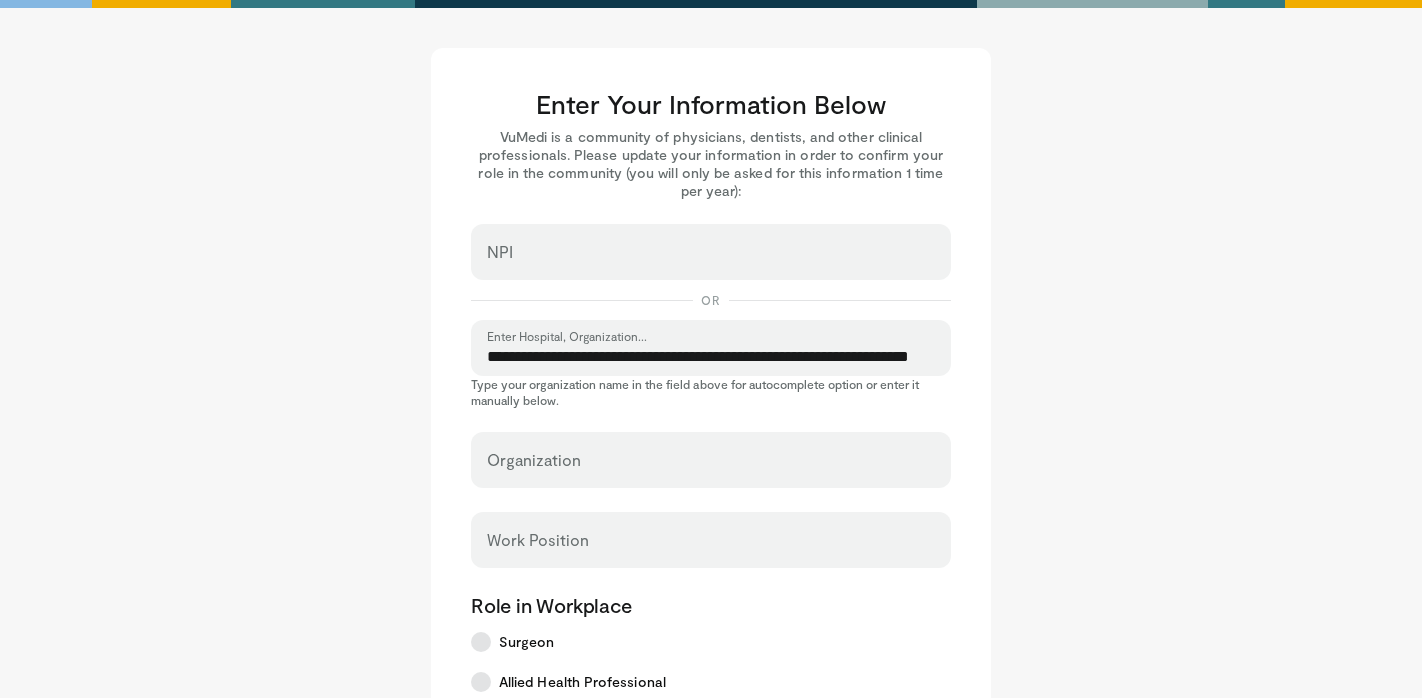 select on "**" 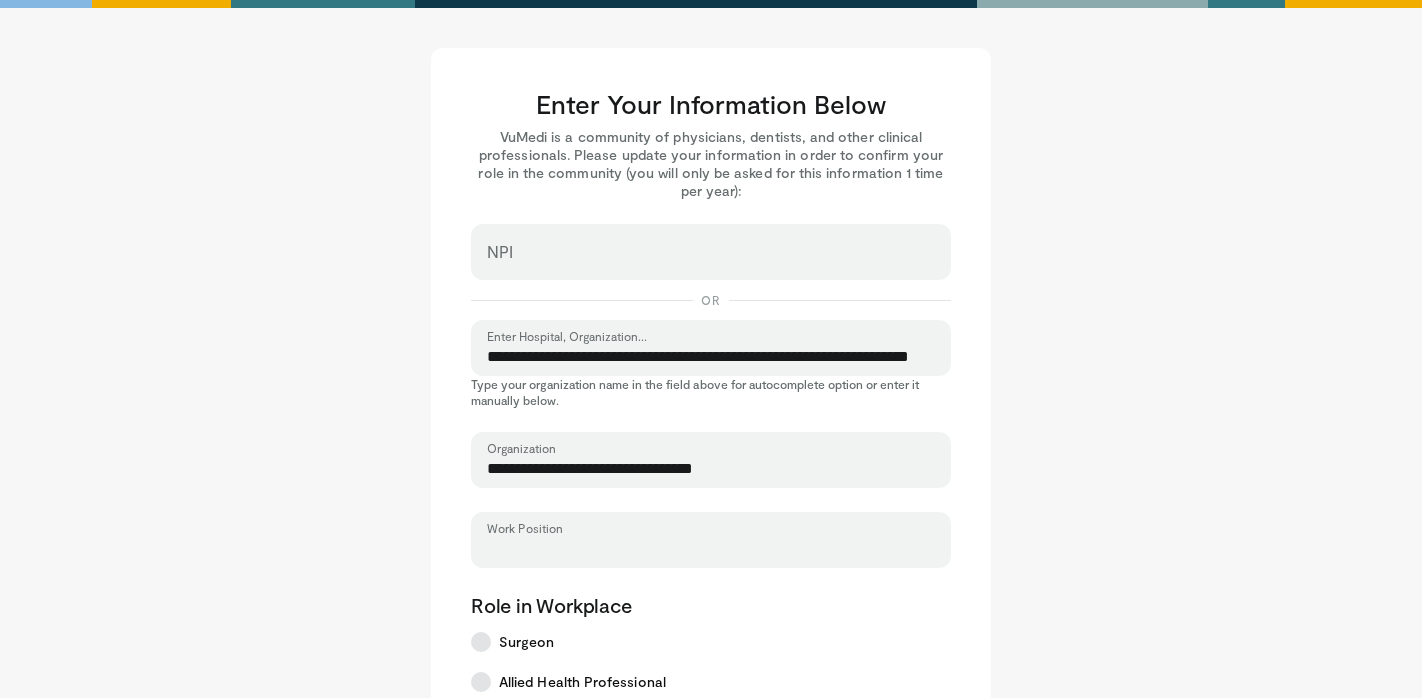 click on "Work Position" at bounding box center [711, 549] 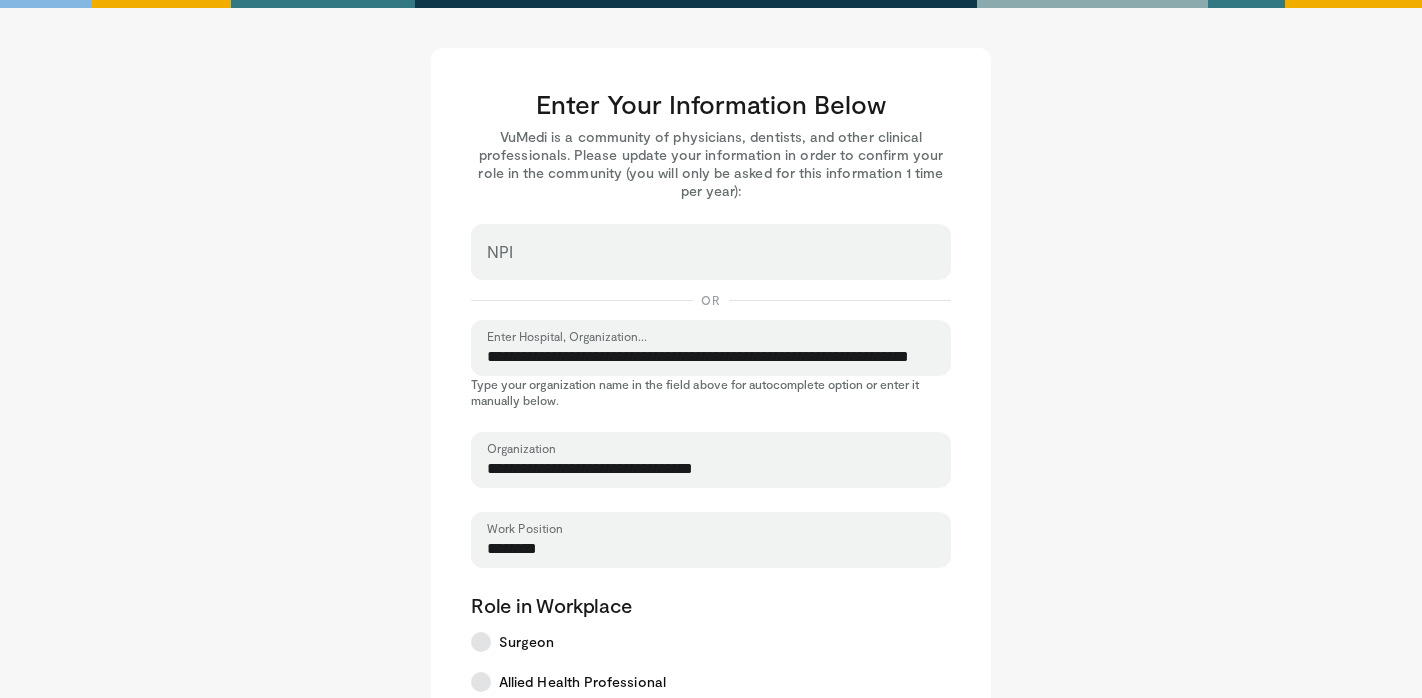 scroll, scrollTop: 187, scrollLeft: 0, axis: vertical 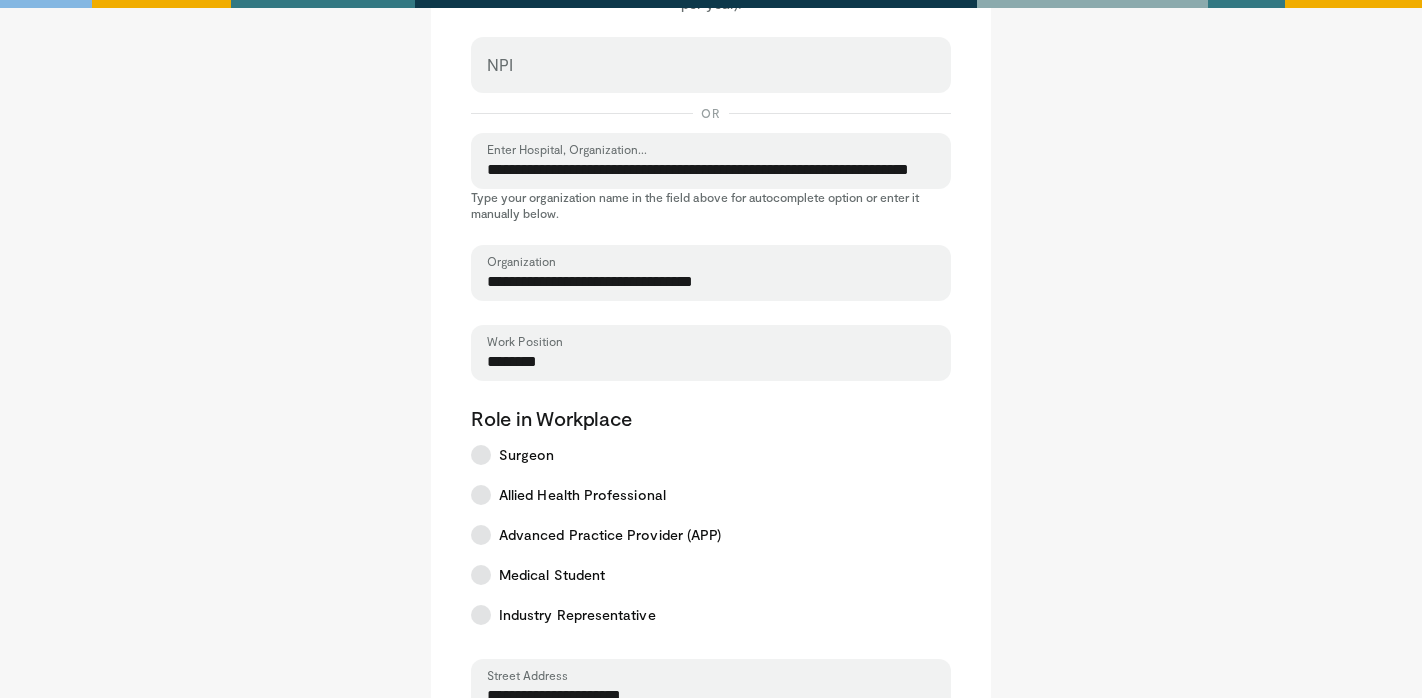 type on "********" 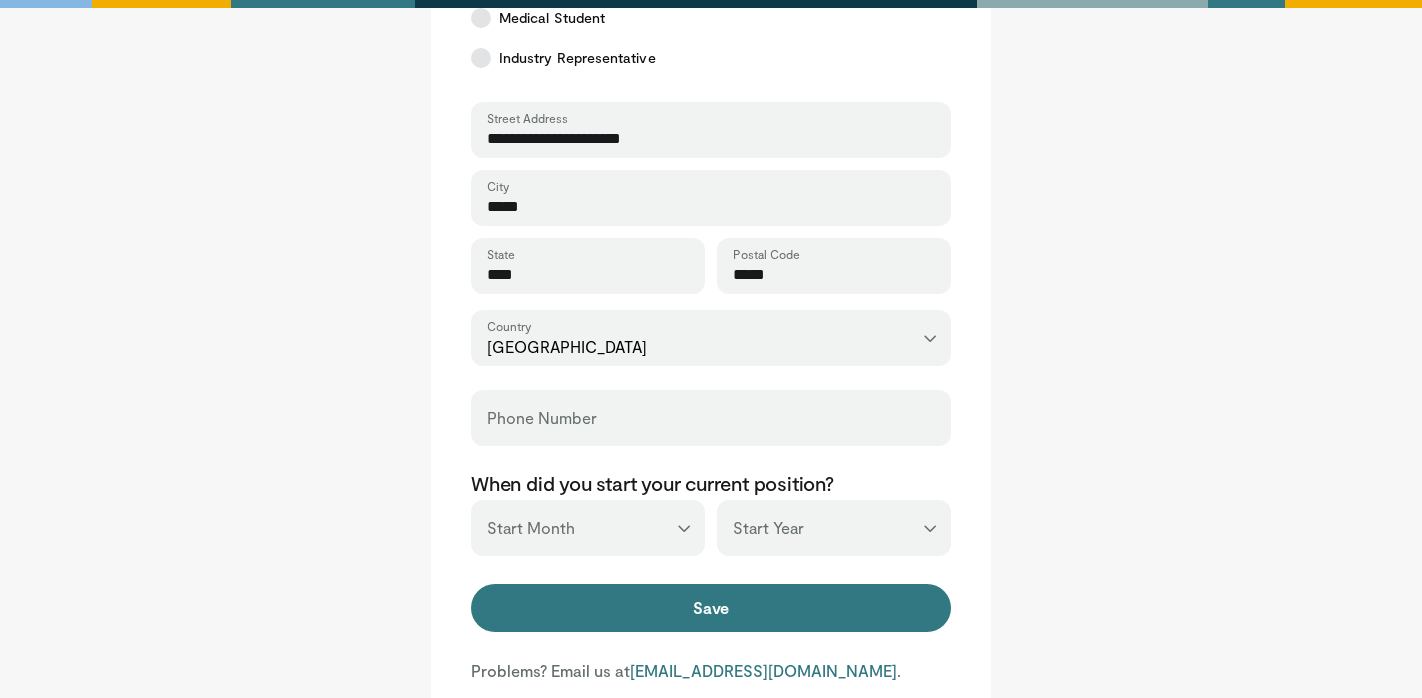 scroll, scrollTop: 743, scrollLeft: 0, axis: vertical 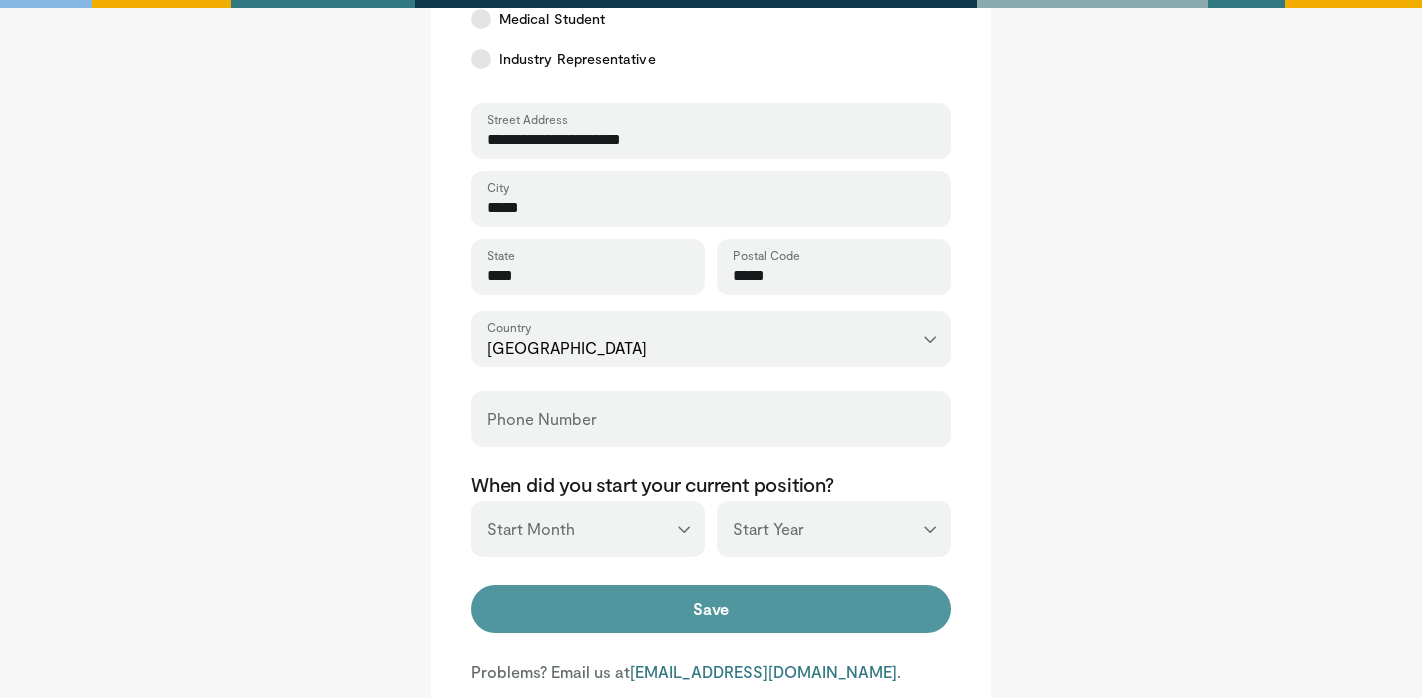 click on "Save" at bounding box center [711, 609] 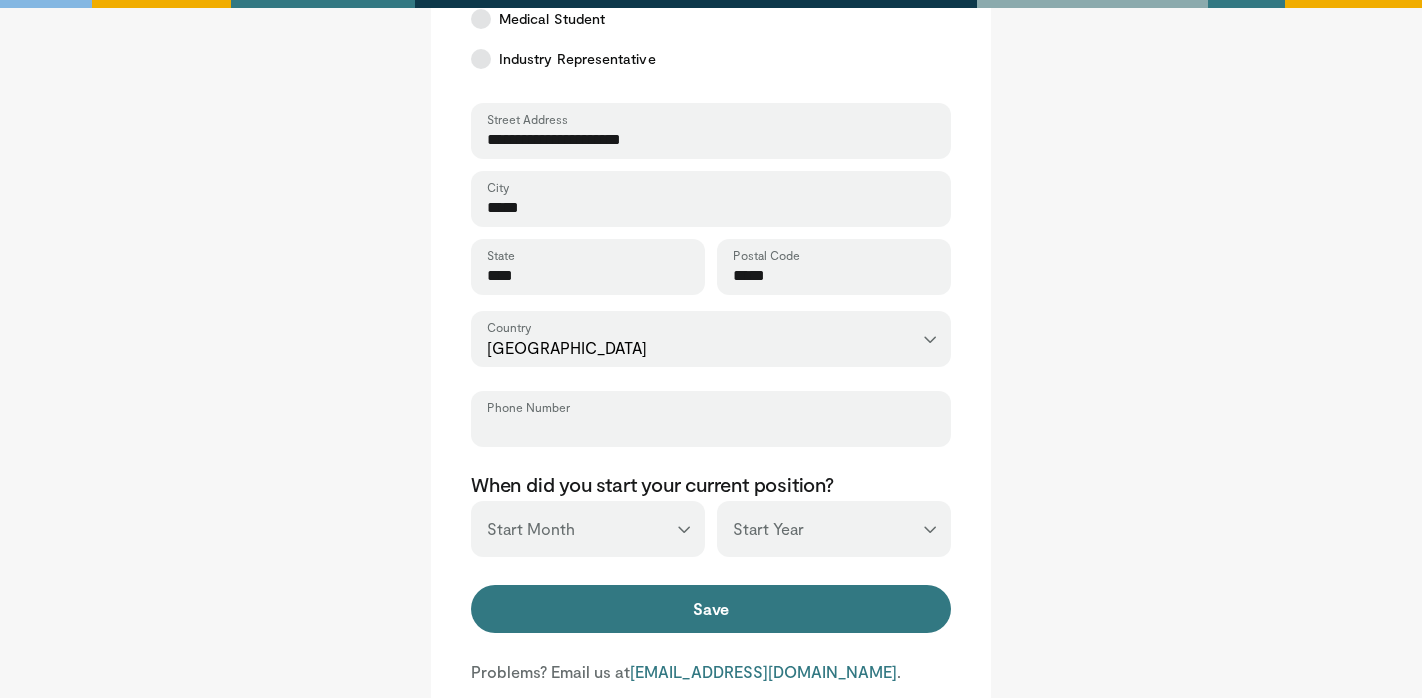 click on "Phone Number" at bounding box center (711, 428) 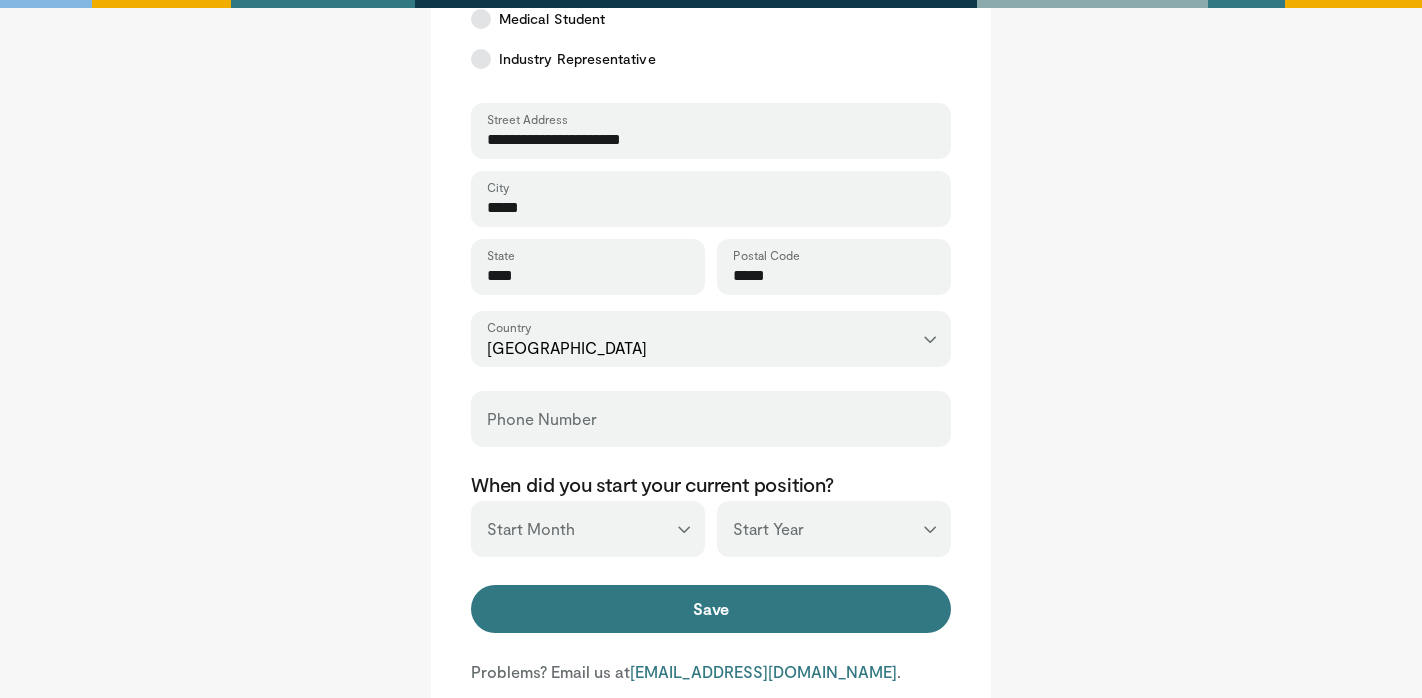 click on "**********" at bounding box center [711, 163] 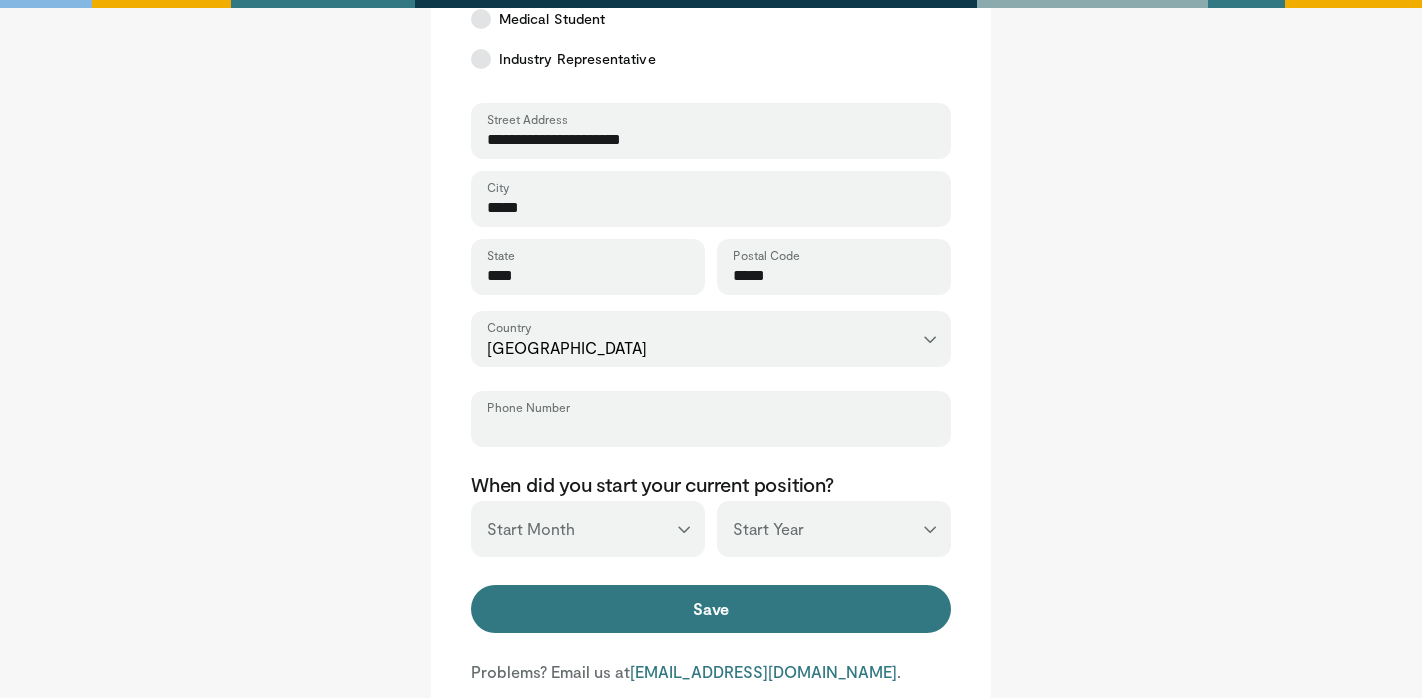 click on "Phone Number" at bounding box center [711, 428] 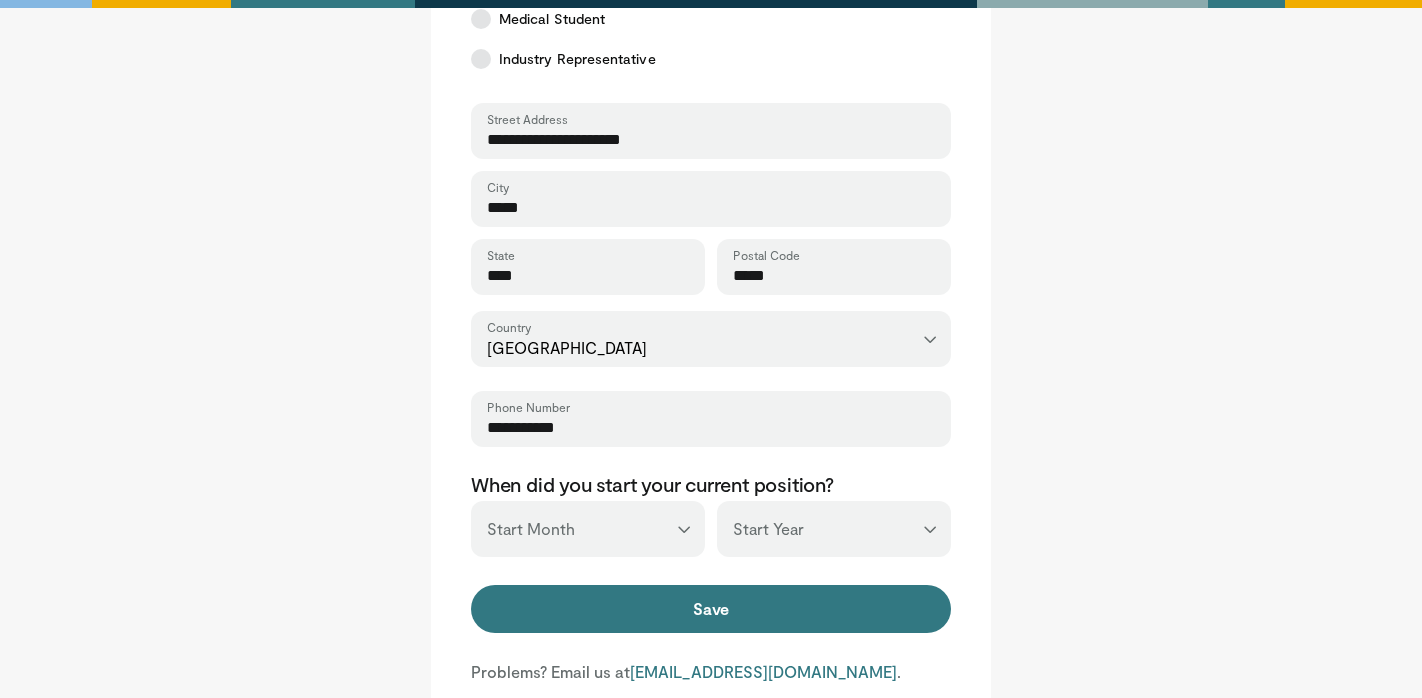 type on "**********" 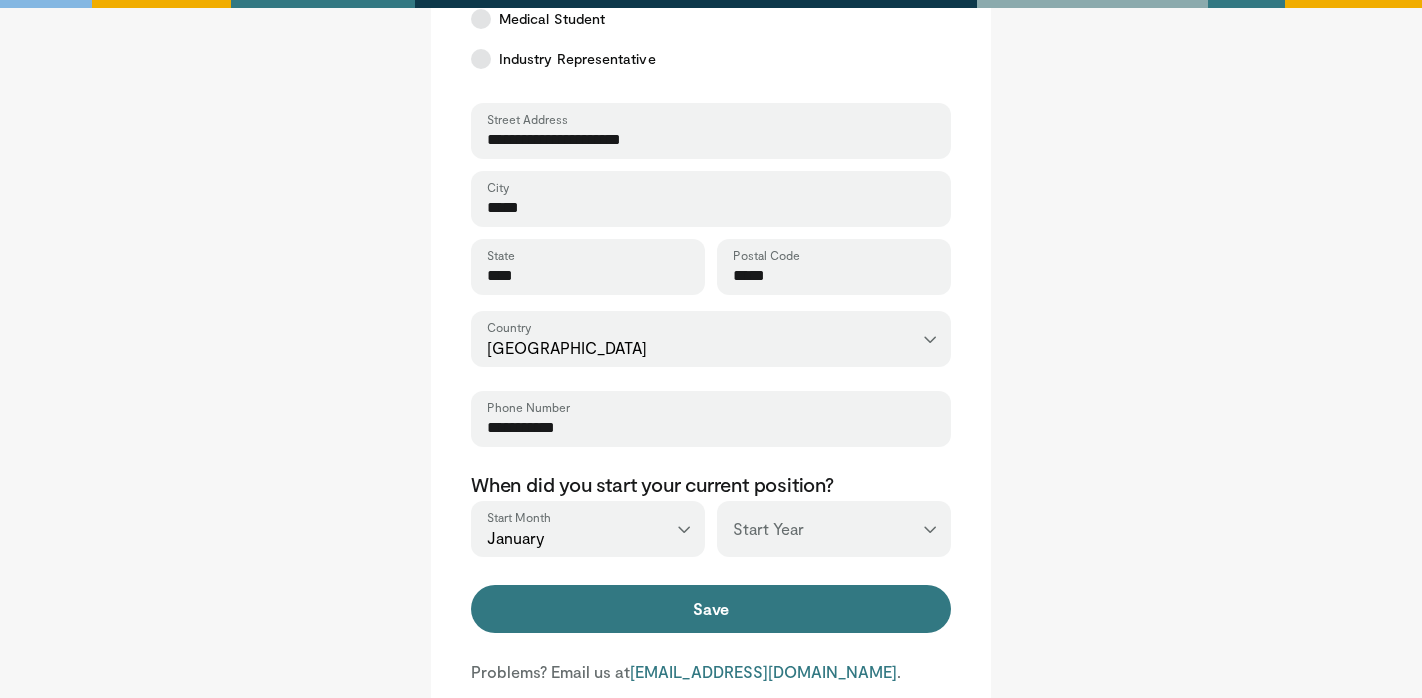 click on "***
****
****
****
****
****
****
****
****
****
****
****
****
****
****
****
****
****
****
****
****
****
****
****
****
****
****
****
****
**** **** **** **** ****" at bounding box center [834, 529] 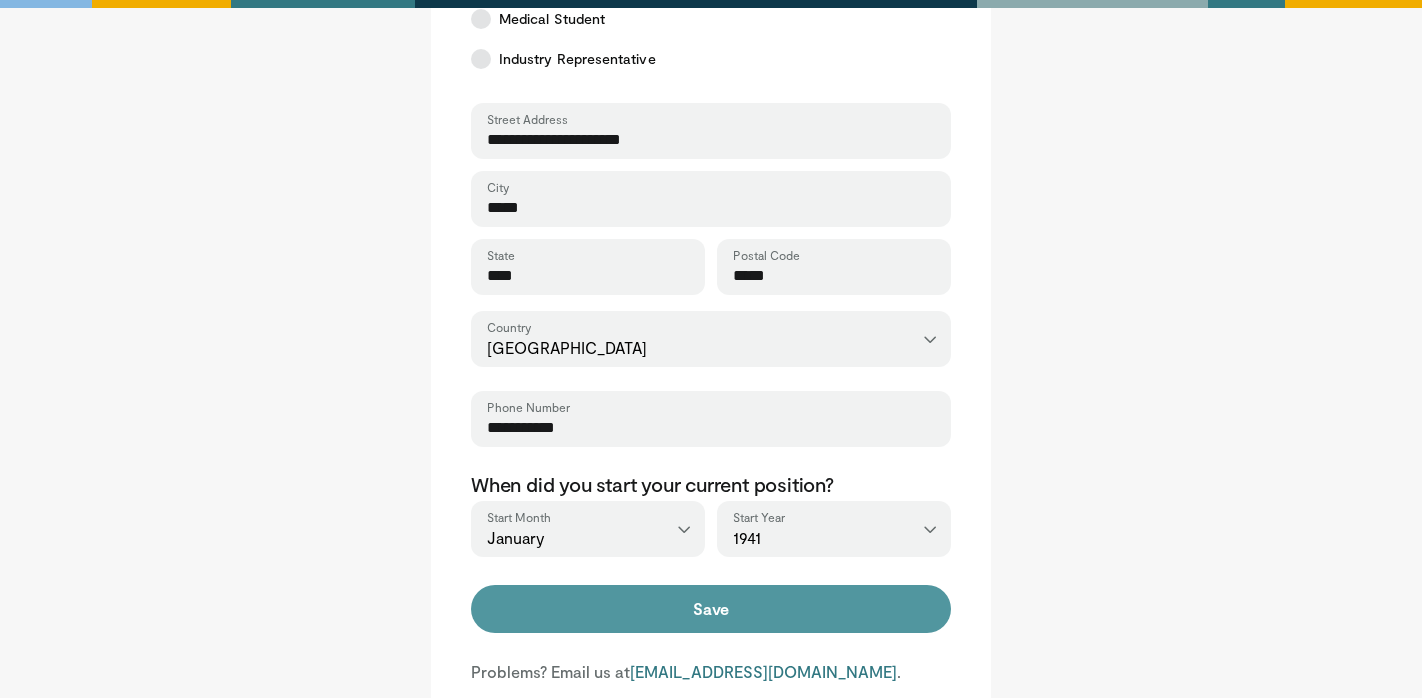 click on "Save" at bounding box center [711, 609] 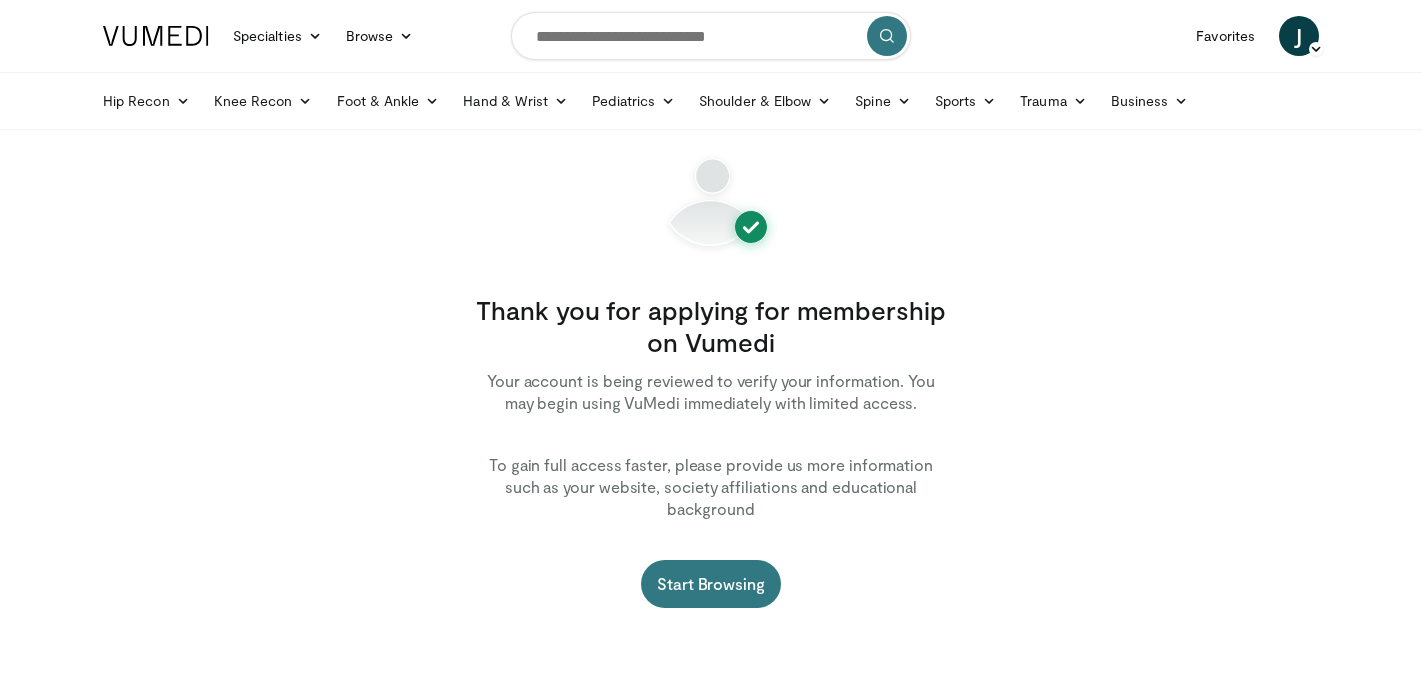 scroll, scrollTop: 0, scrollLeft: 0, axis: both 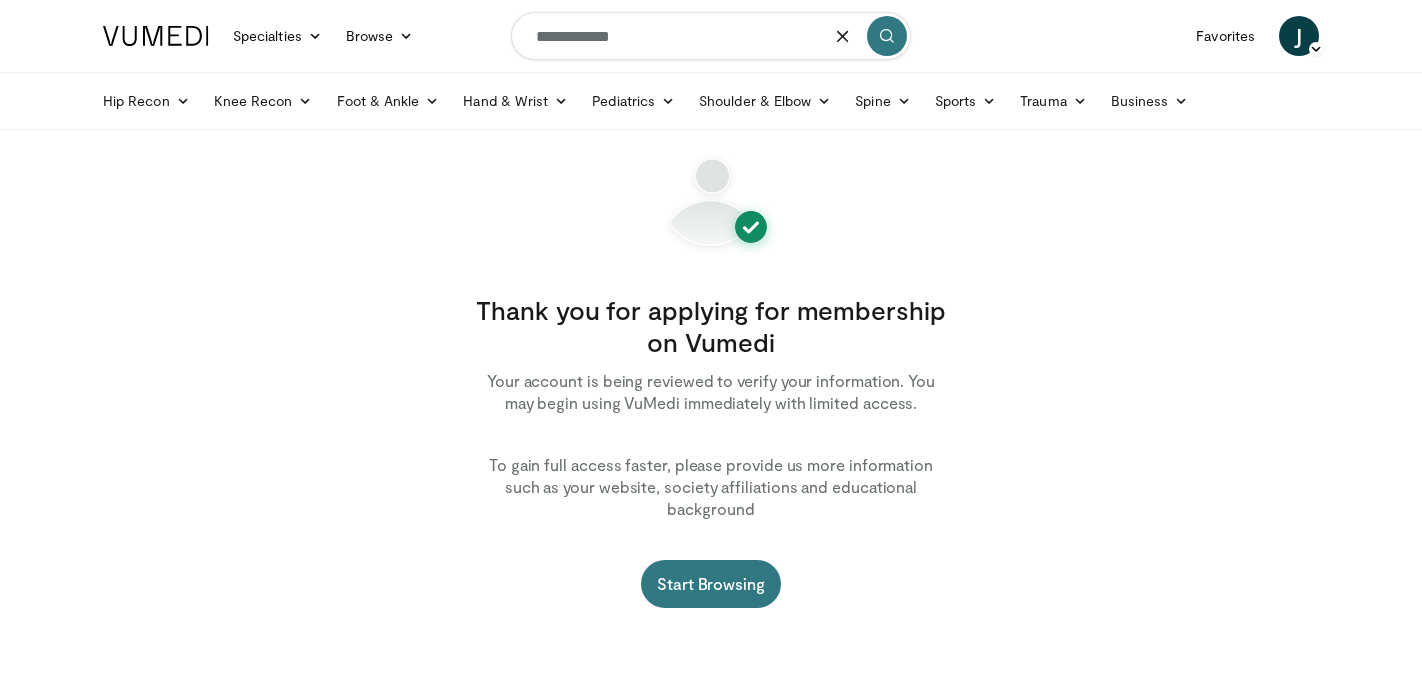 type on "**********" 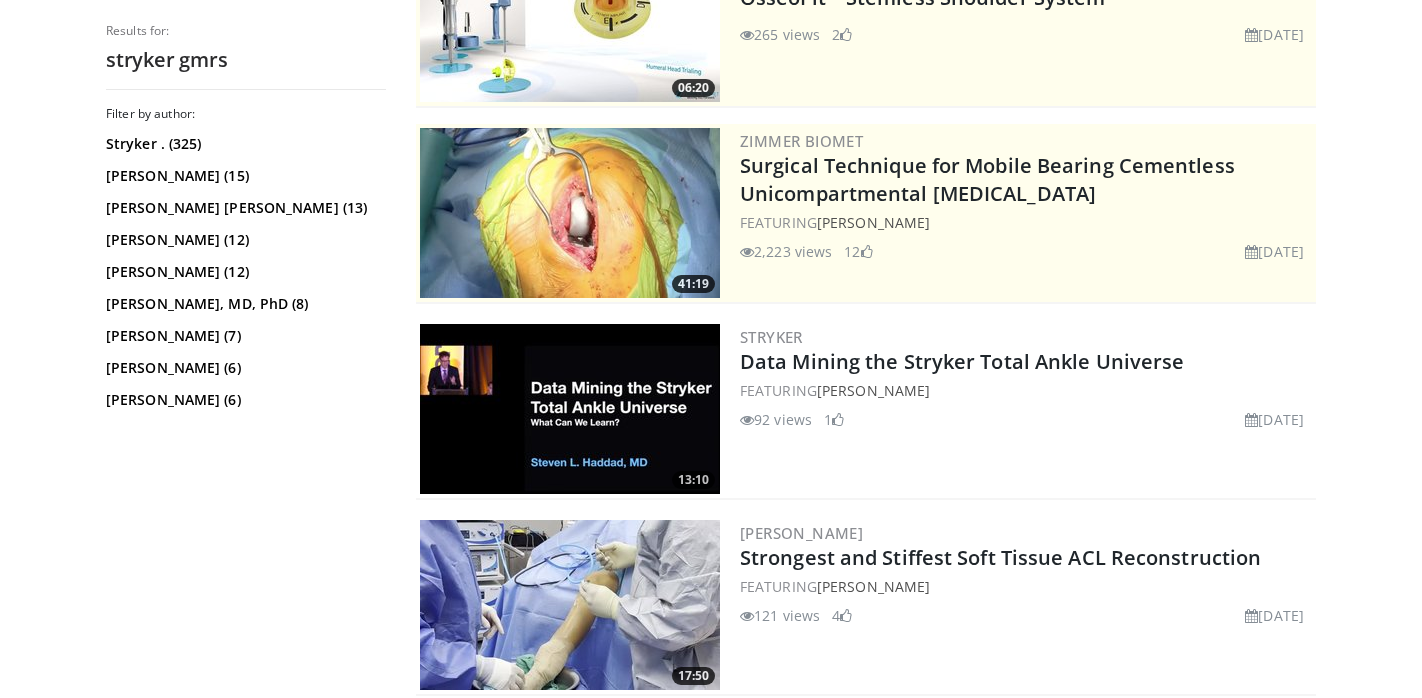 scroll, scrollTop: 618, scrollLeft: 0, axis: vertical 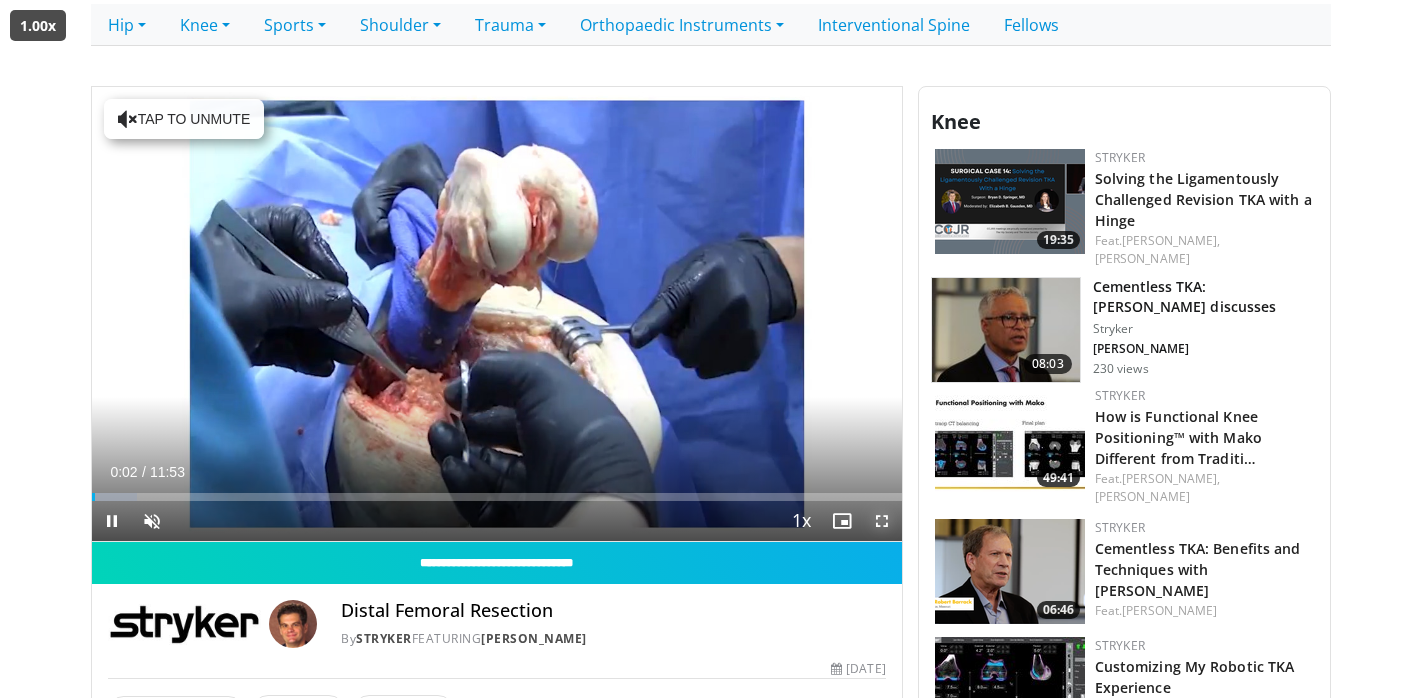 click at bounding box center [882, 521] 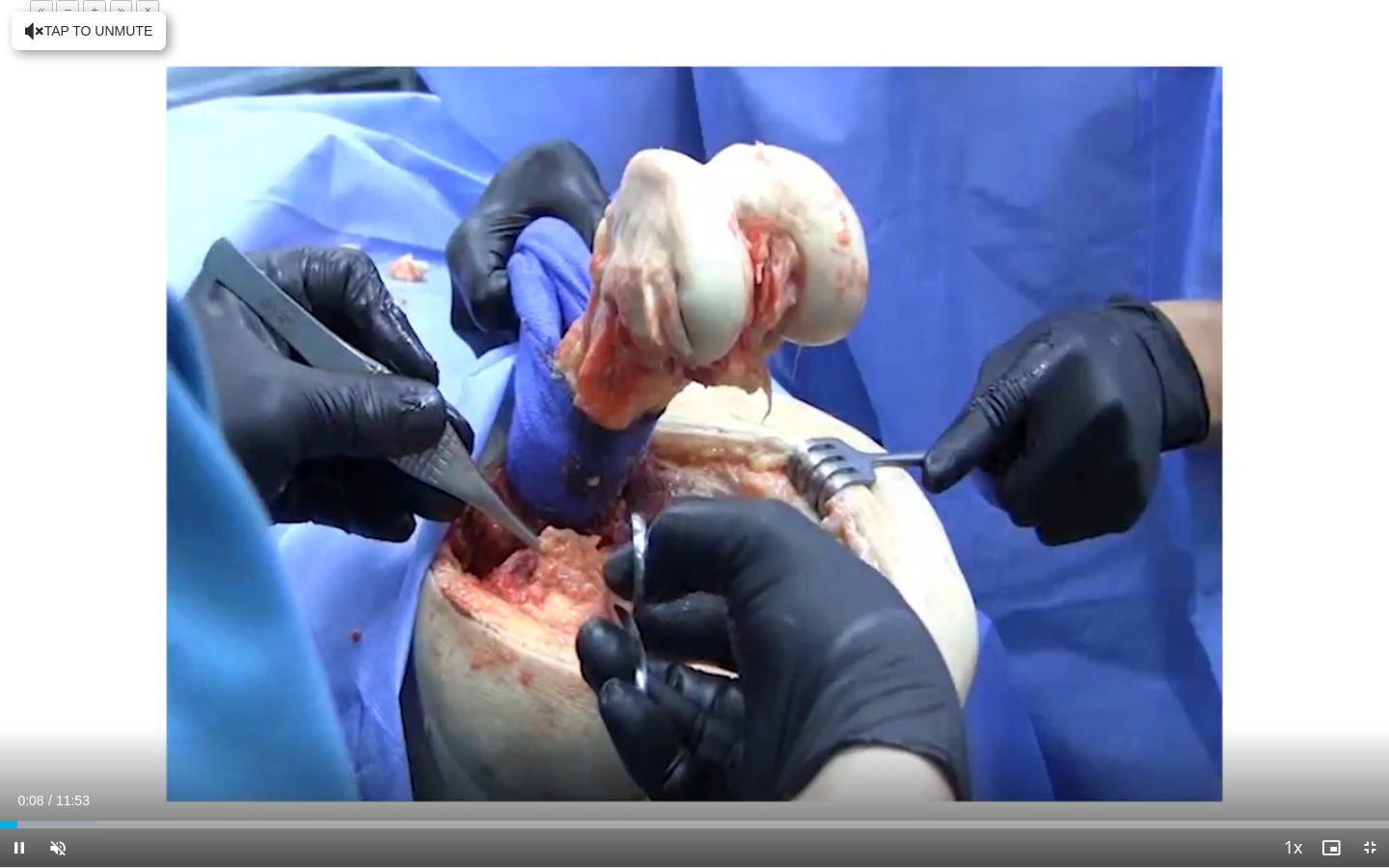 click on "+" at bounding box center [95, 10] 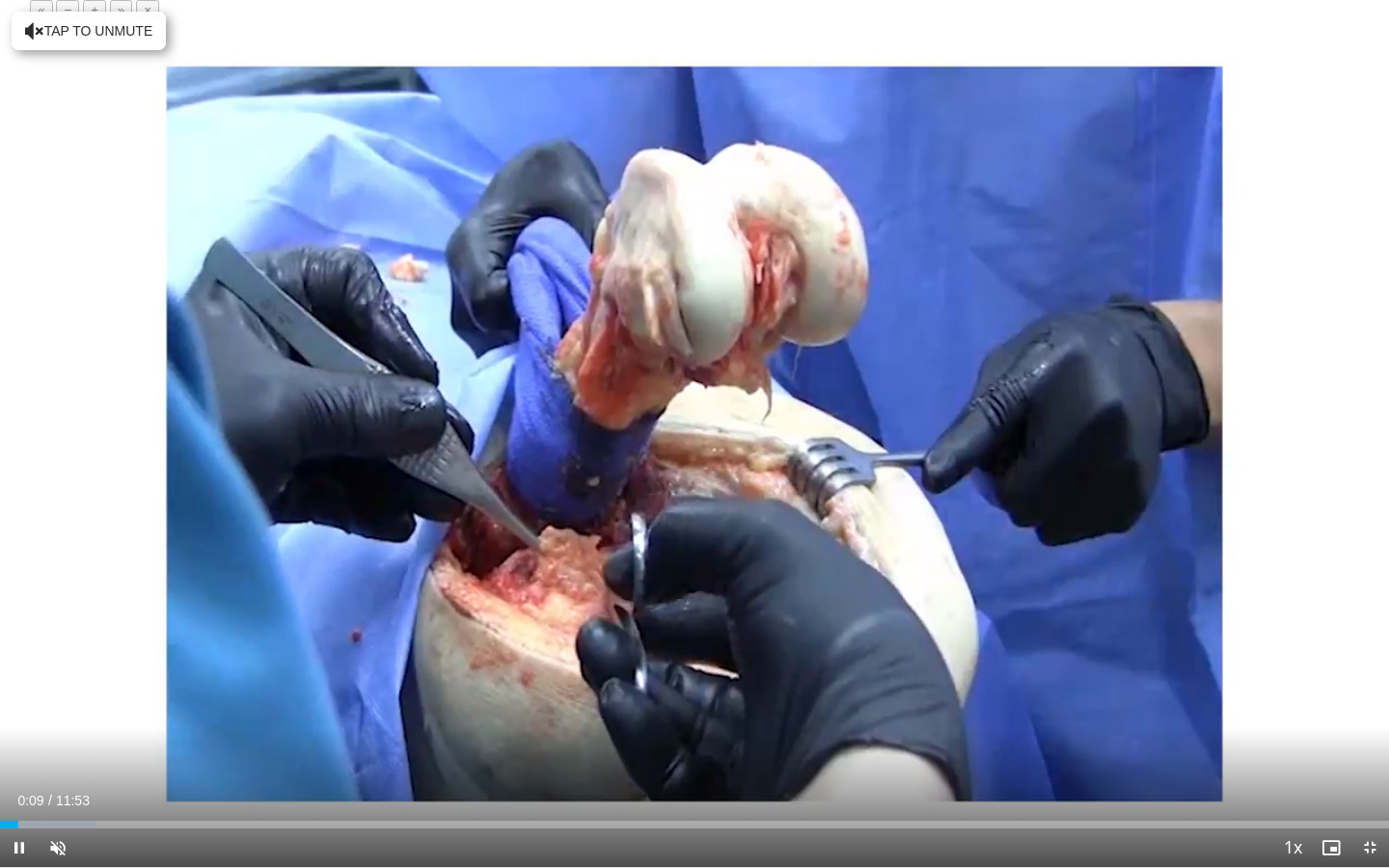 click on "+" at bounding box center [95, 10] 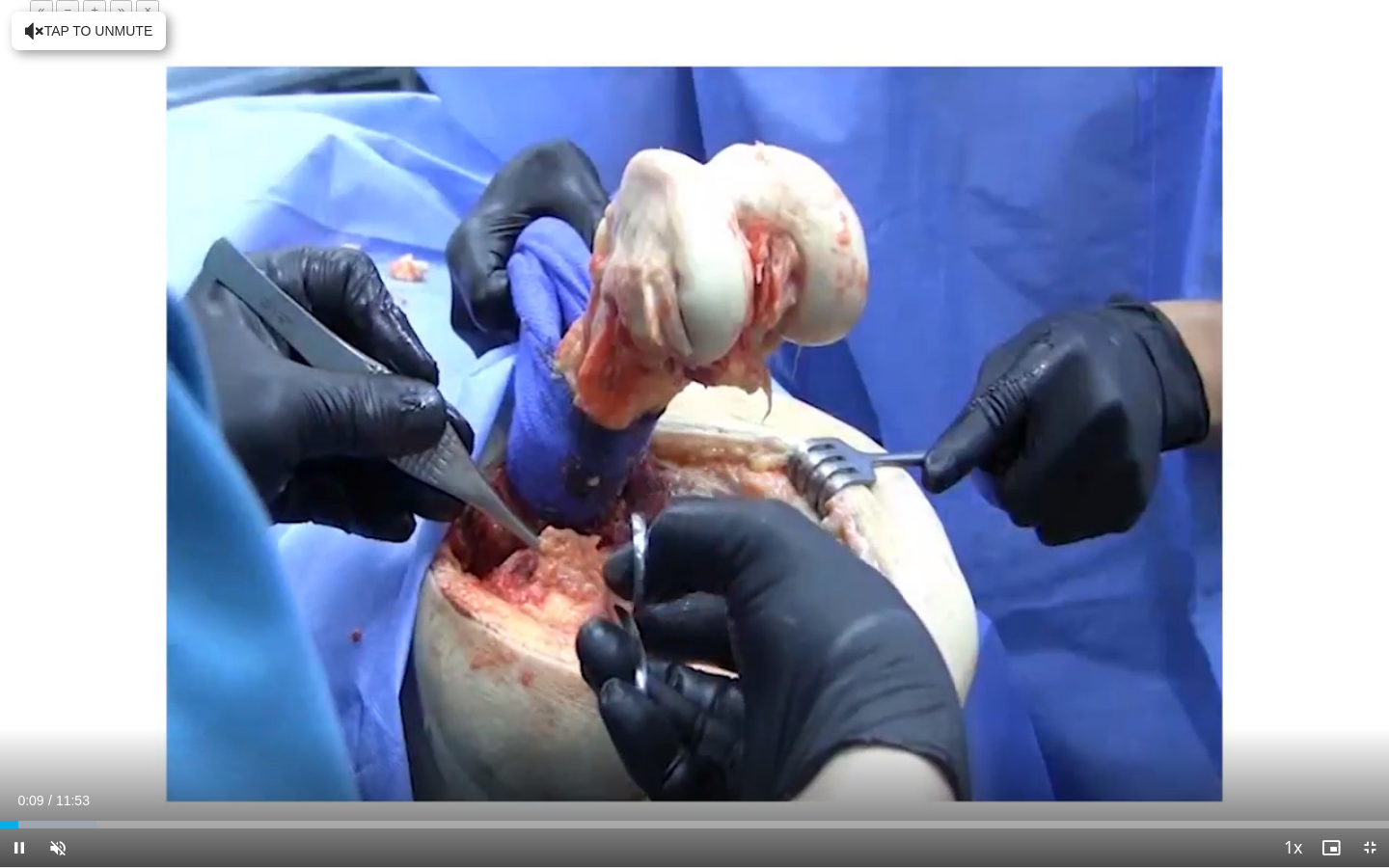 click on "+" at bounding box center [95, 10] 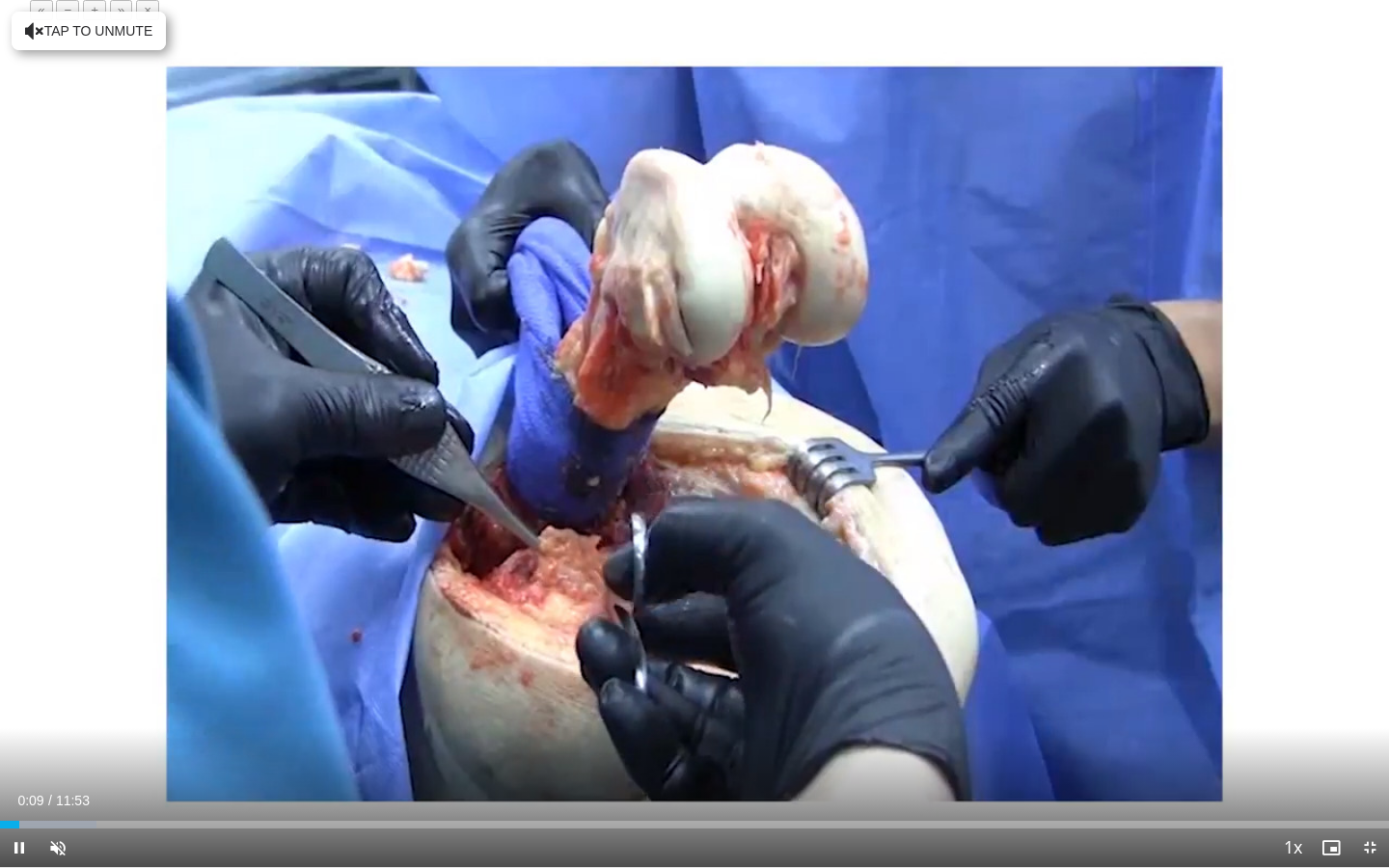 click on "+" at bounding box center (95, 10) 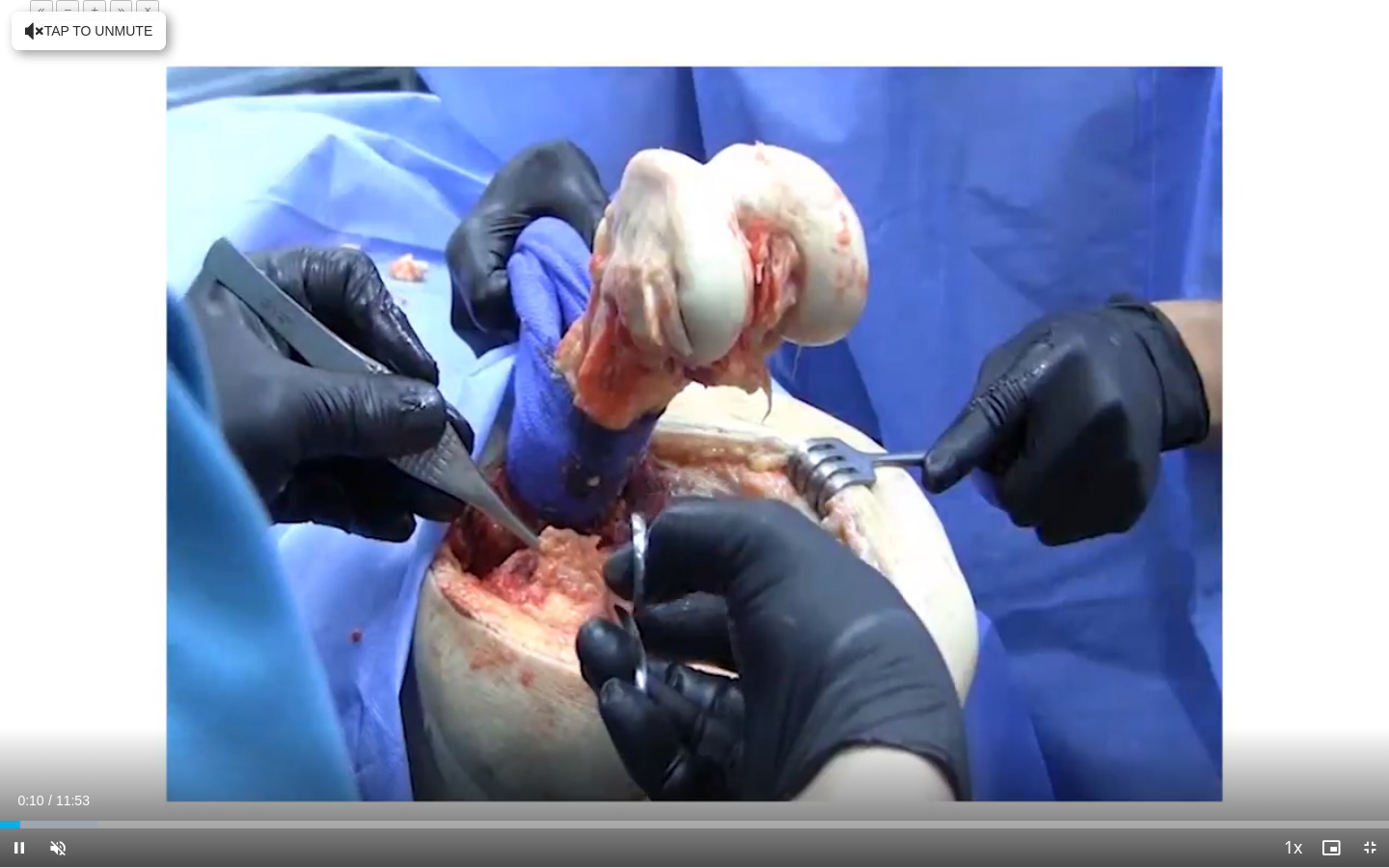 click on "+" at bounding box center [95, 10] 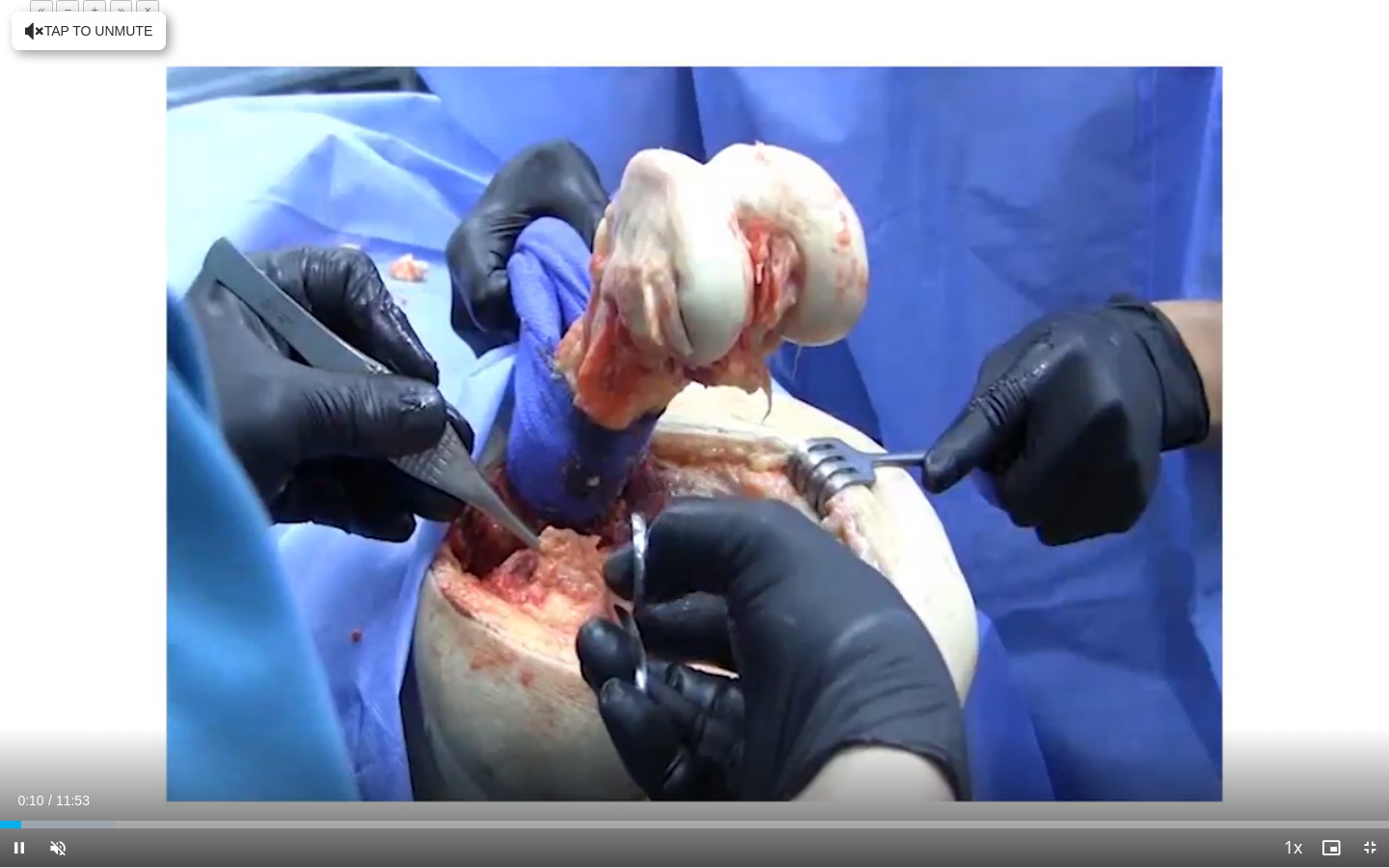 click on "+" at bounding box center (95, 10) 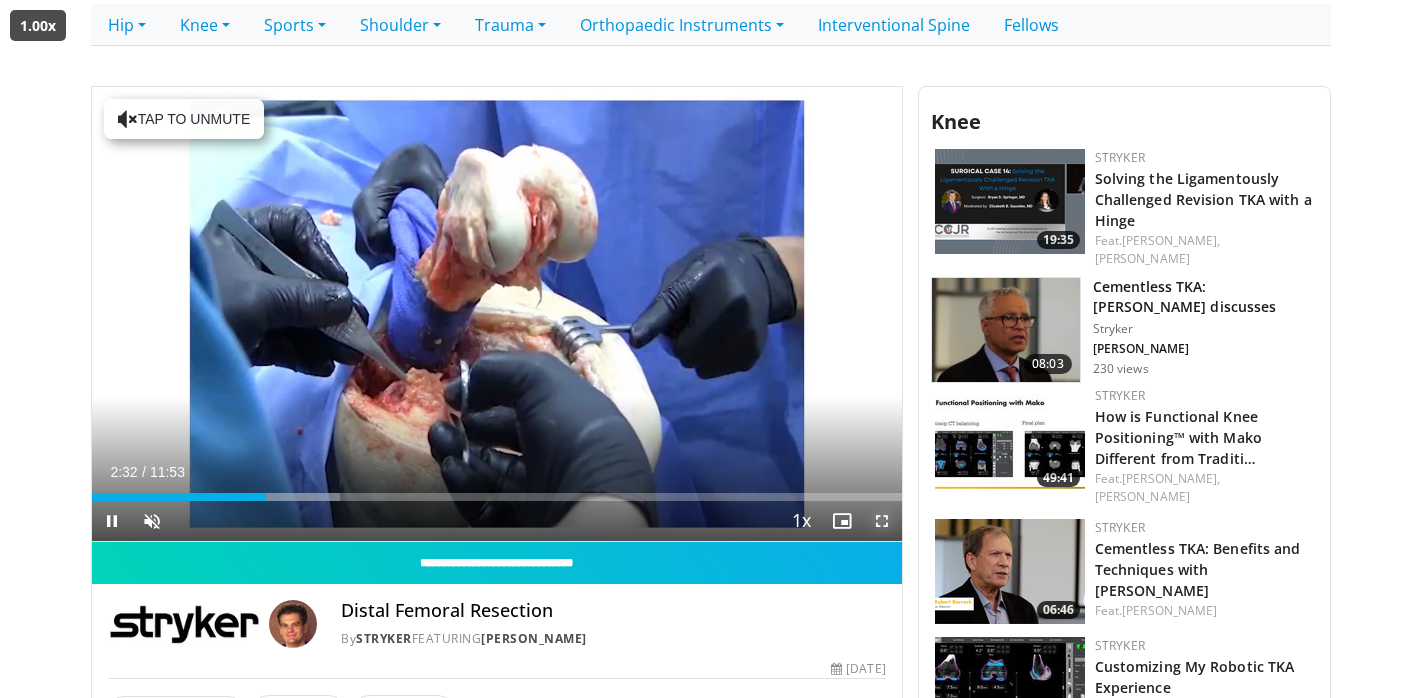click at bounding box center [882, 521] 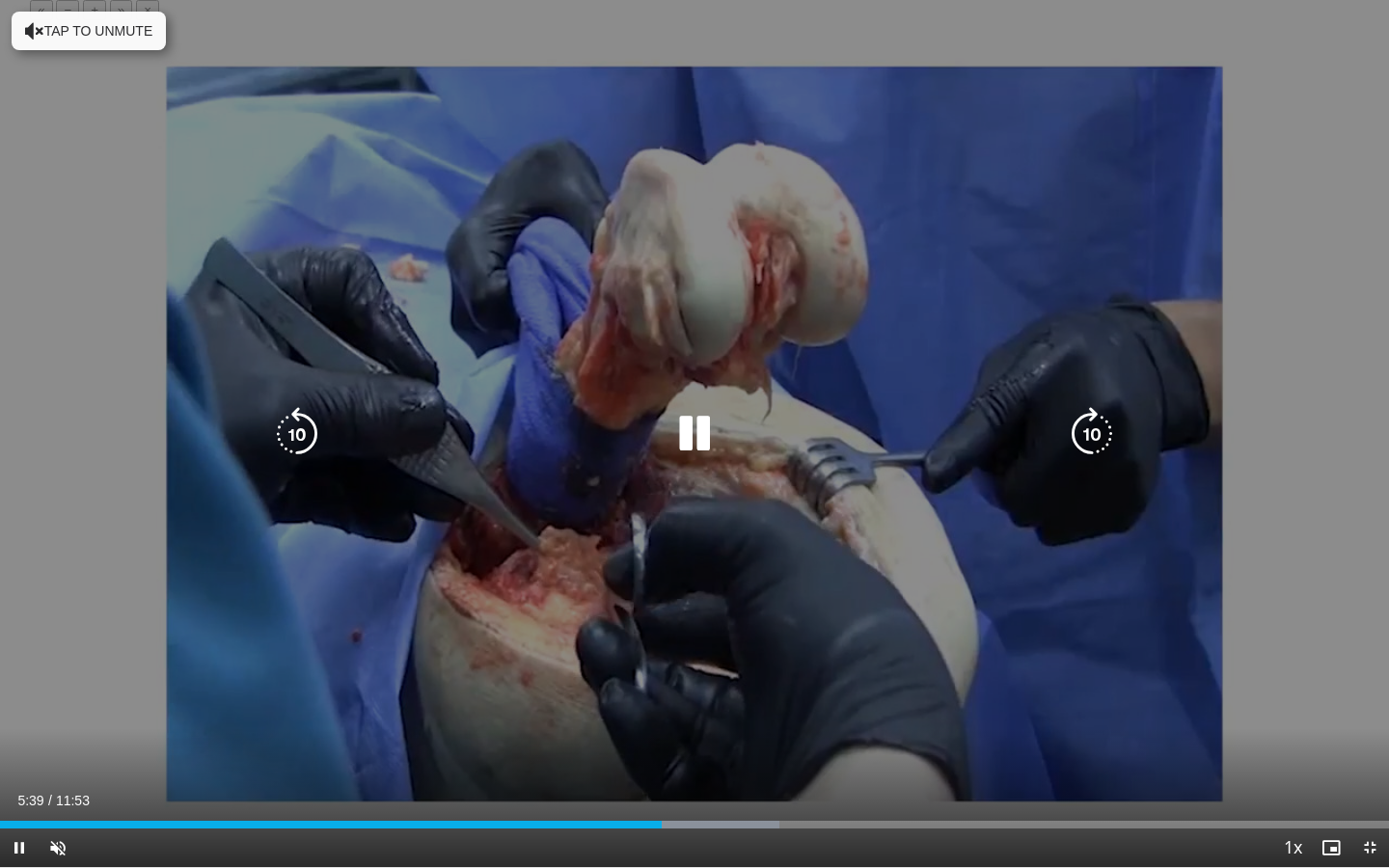click on "Tap to unmute" at bounding box center [89, 31] 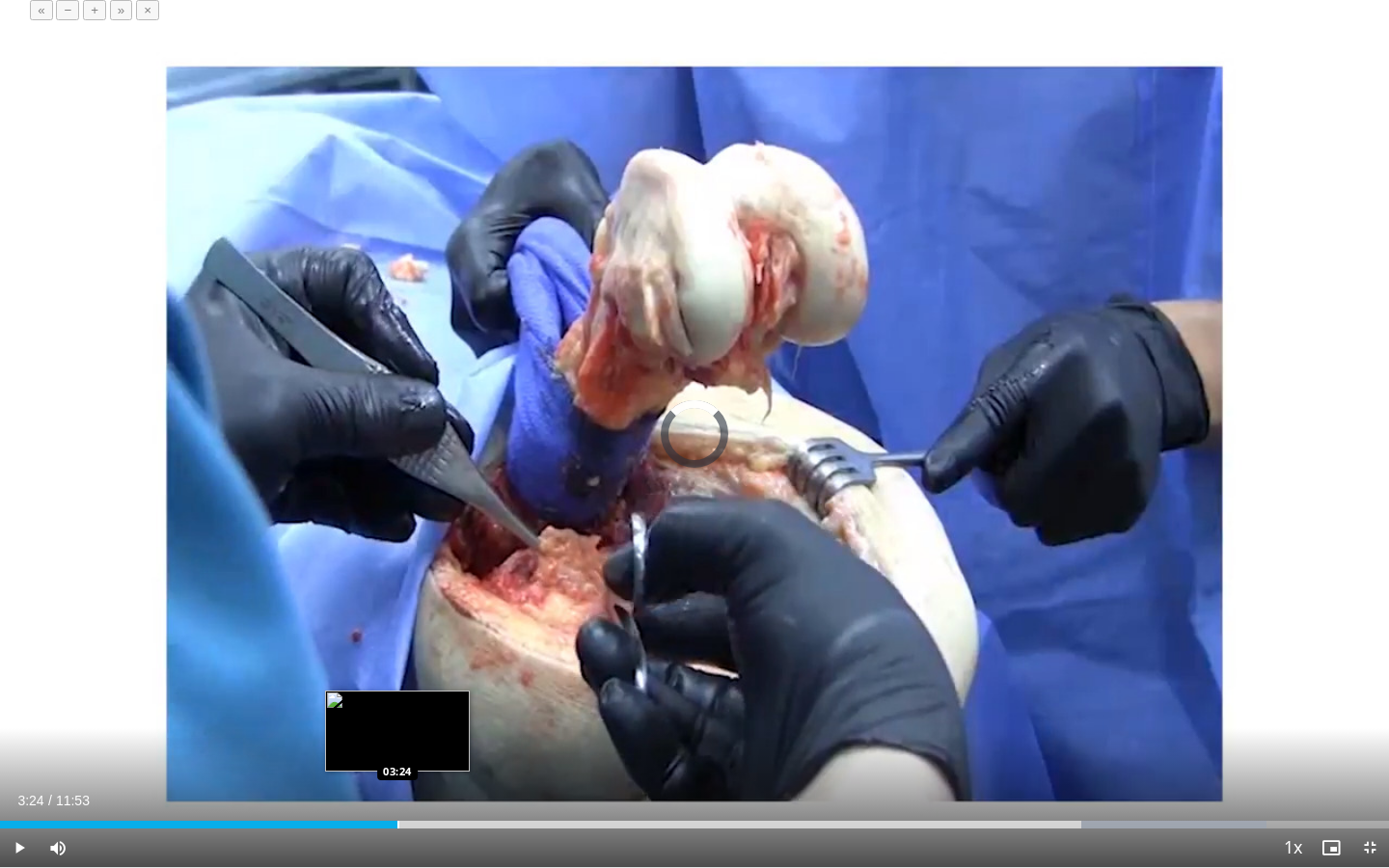 click at bounding box center [398, 825] 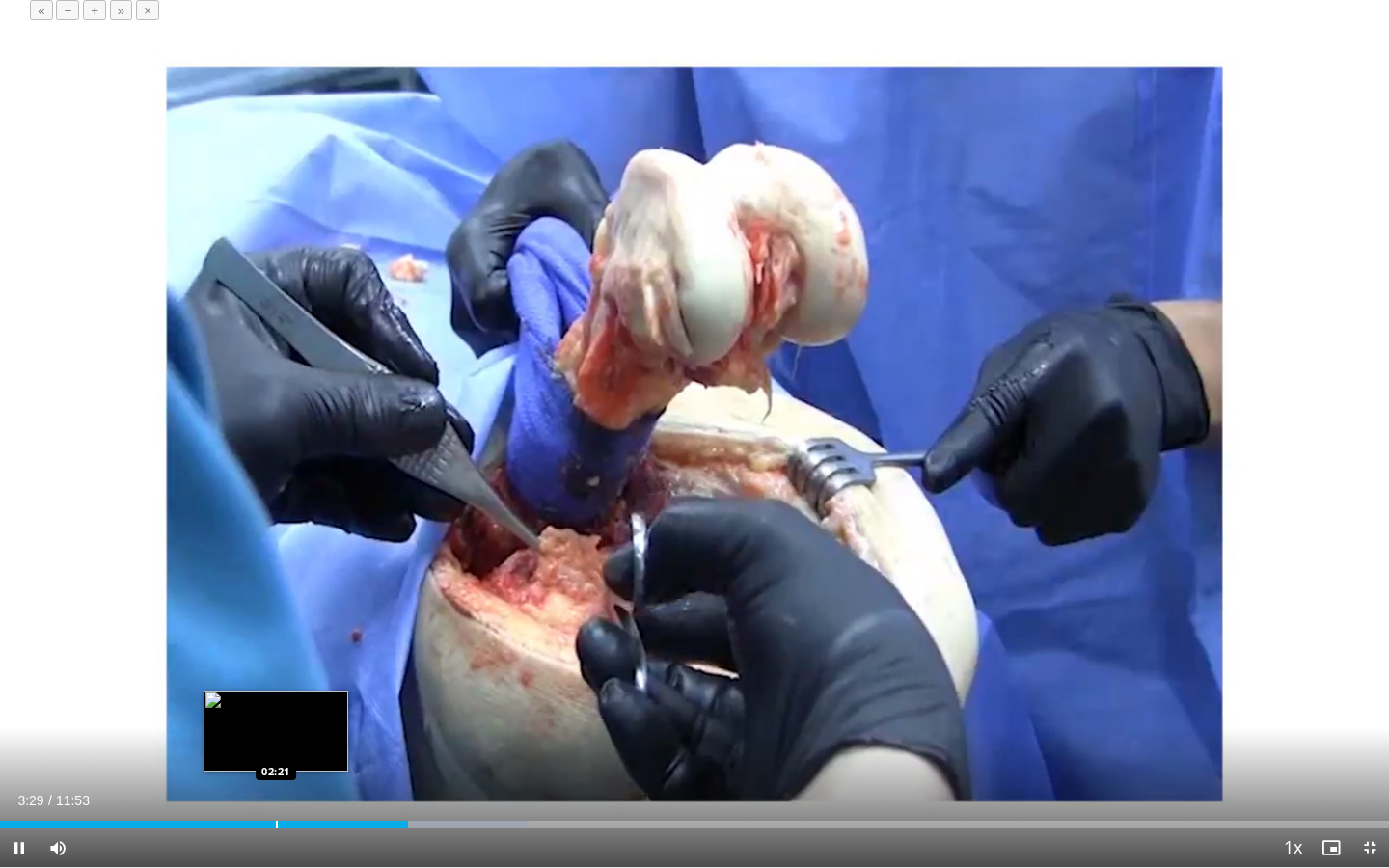 click on "Loaded :  37.89% 03:29 02:21" at bounding box center (694, 819) 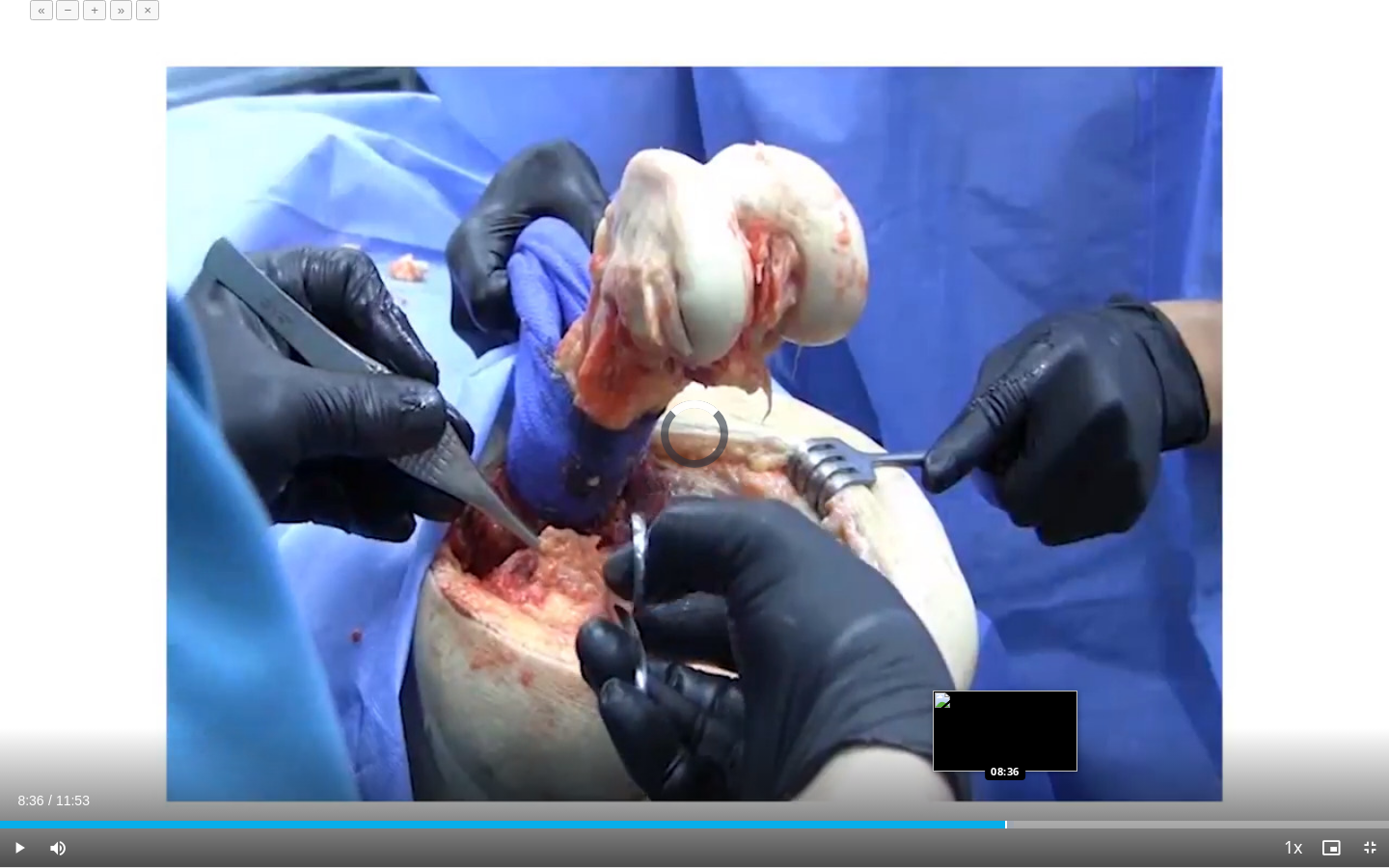 click at bounding box center [1006, 825] 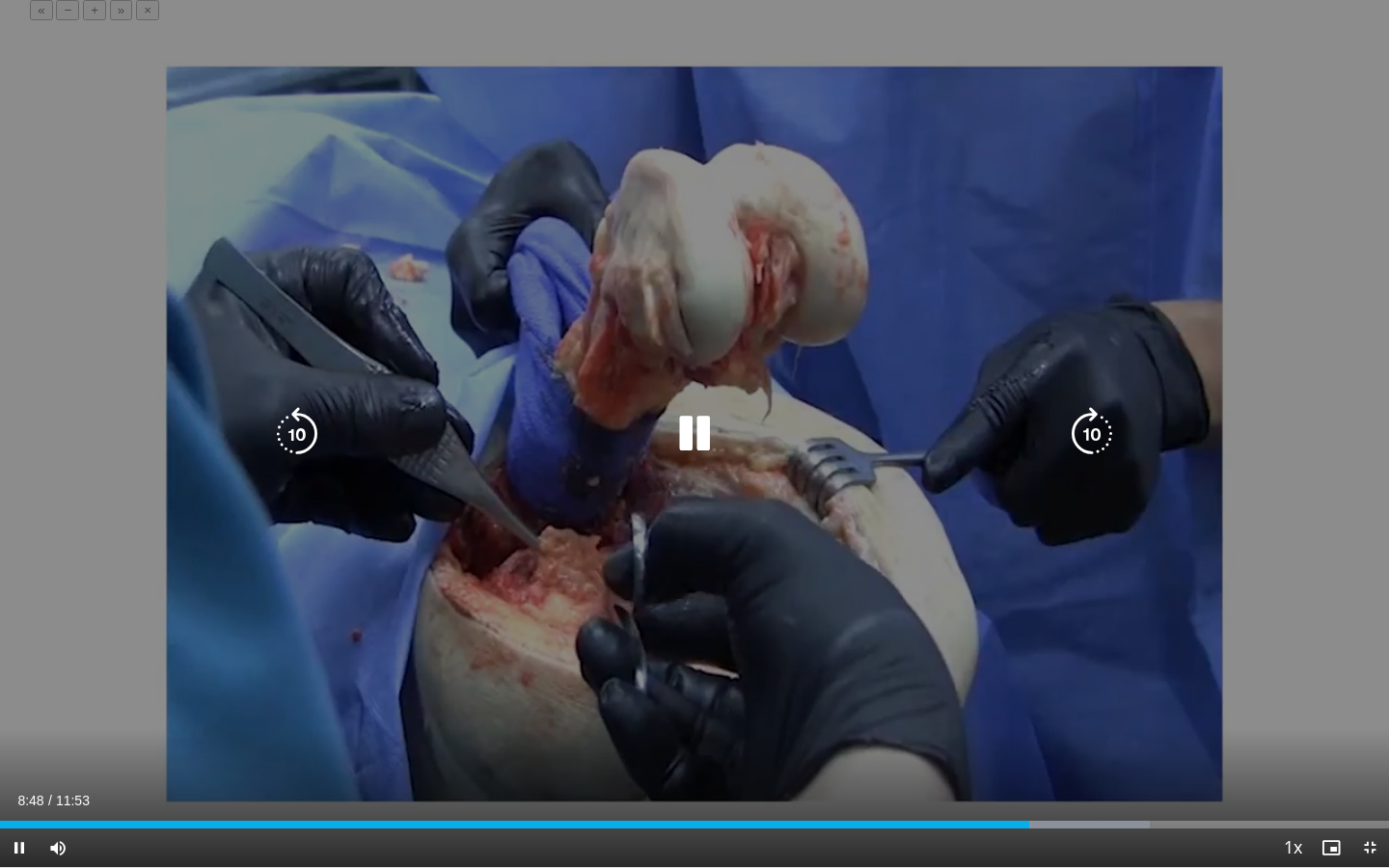 click at bounding box center [694, 434] 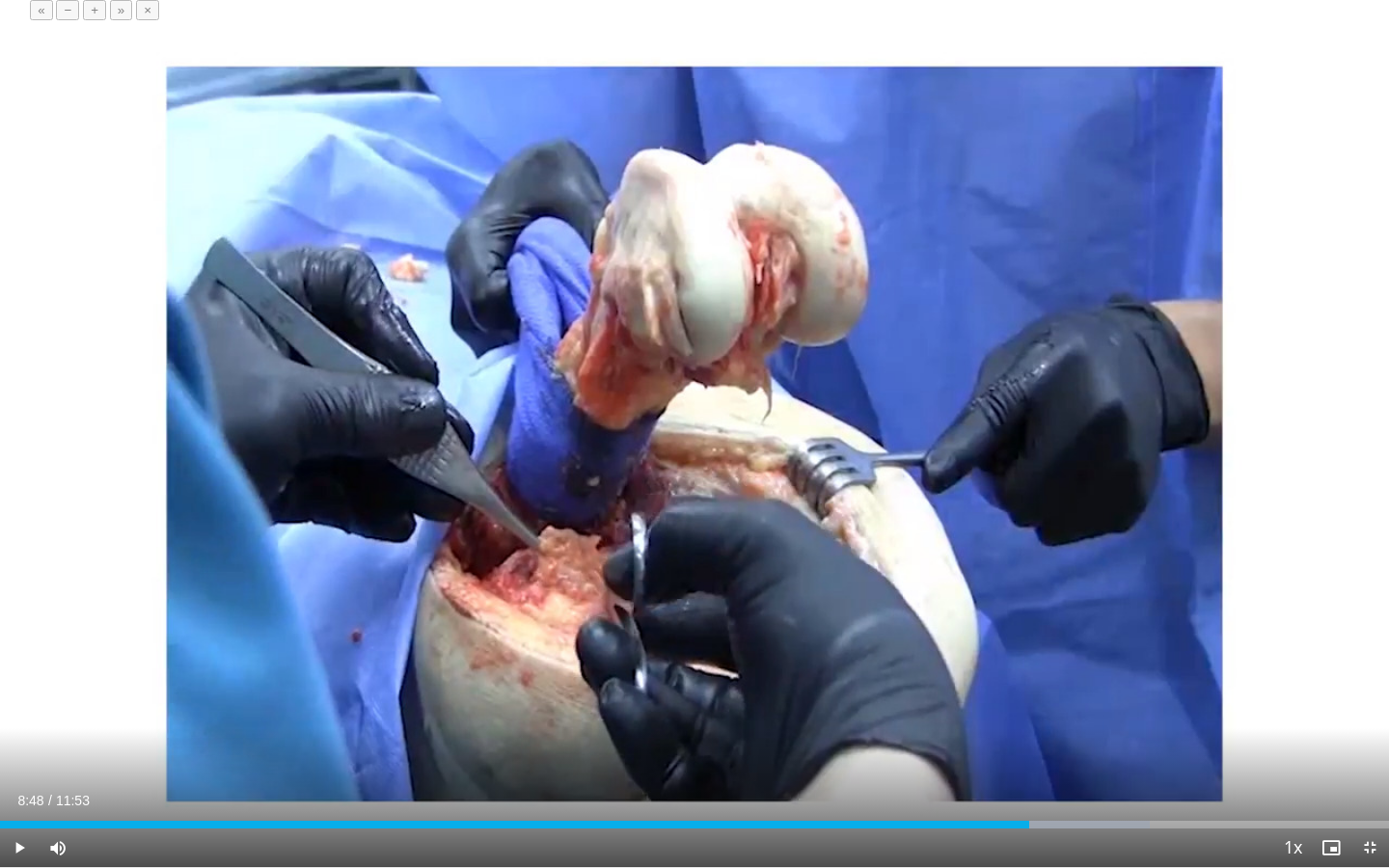 type 